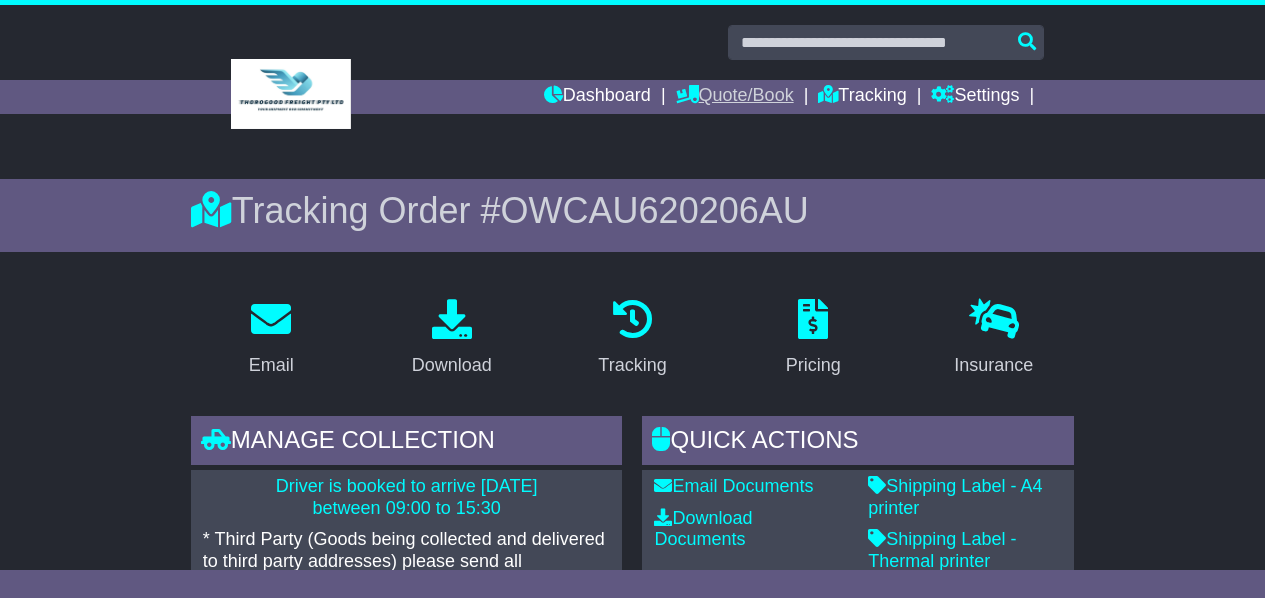 scroll, scrollTop: 0, scrollLeft: 0, axis: both 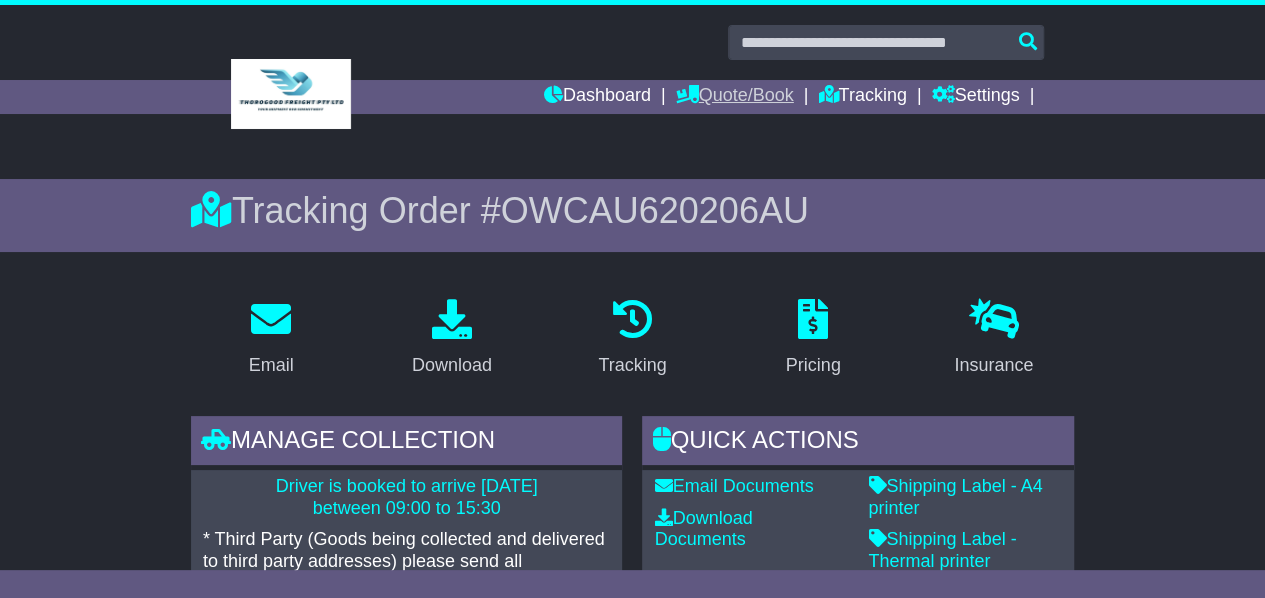 click on "Quote/Book" at bounding box center [735, 97] 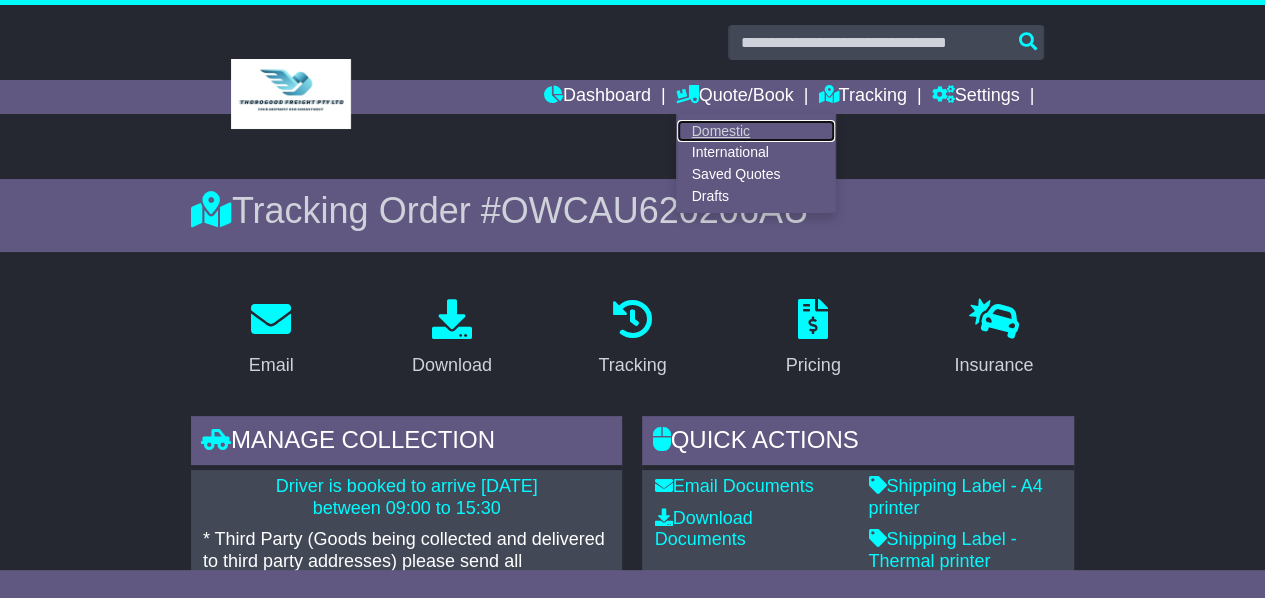 click on "Domestic" at bounding box center [756, 131] 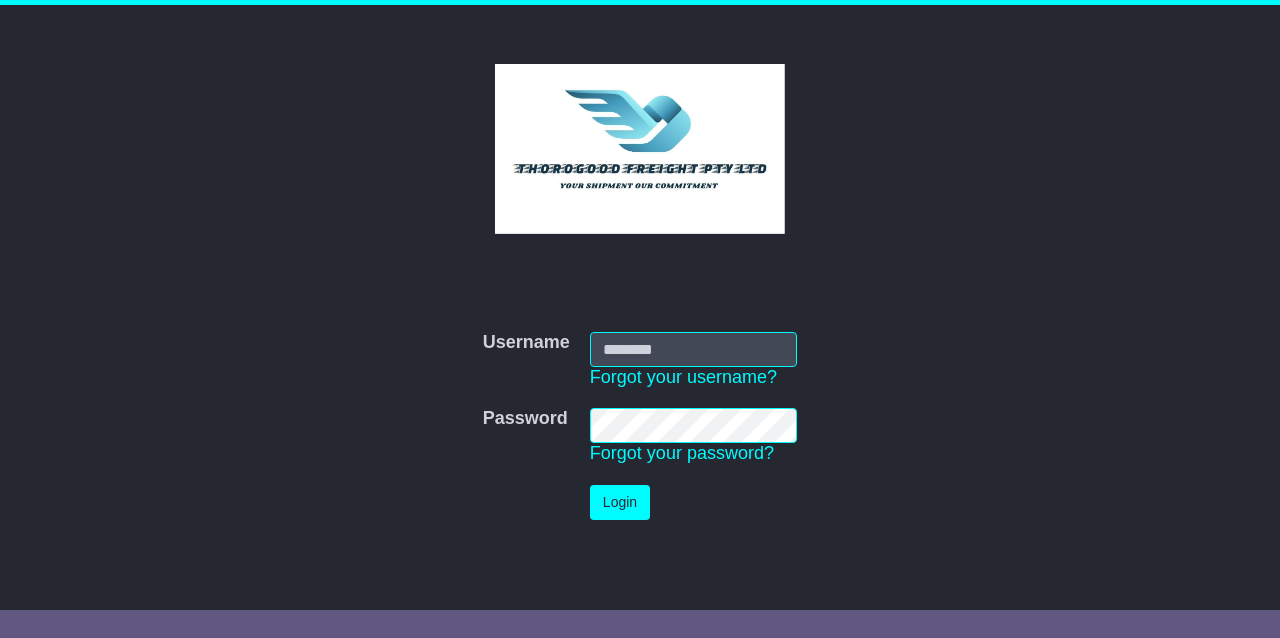 scroll, scrollTop: 0, scrollLeft: 0, axis: both 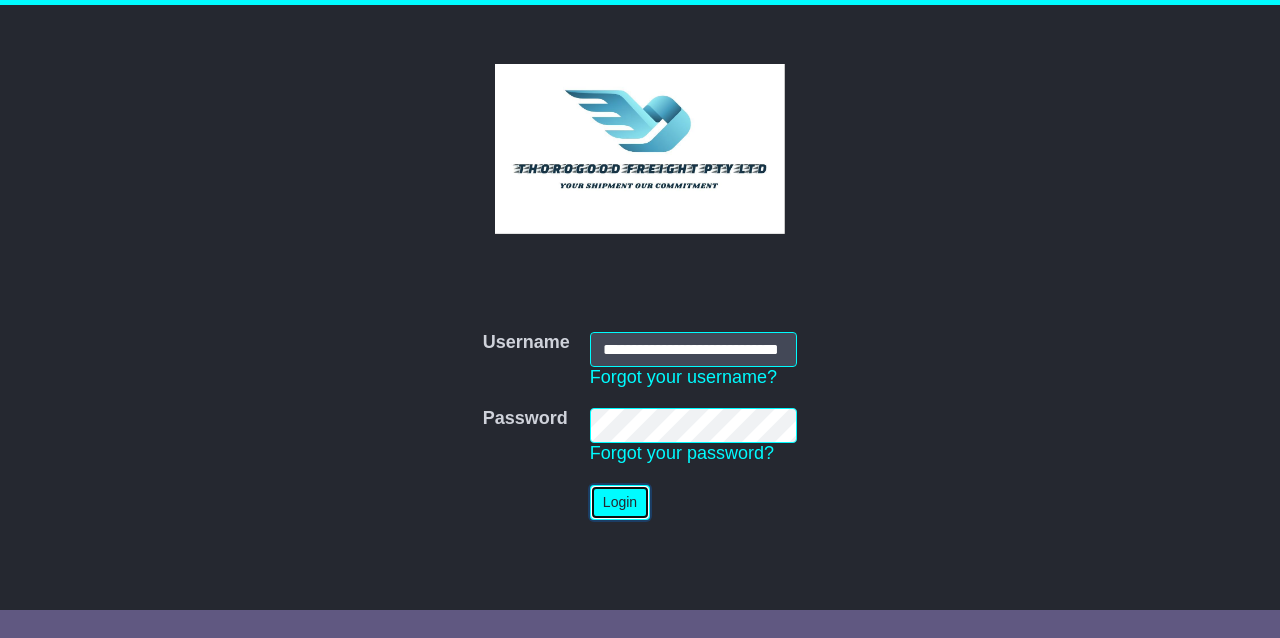 click on "Login" at bounding box center (620, 502) 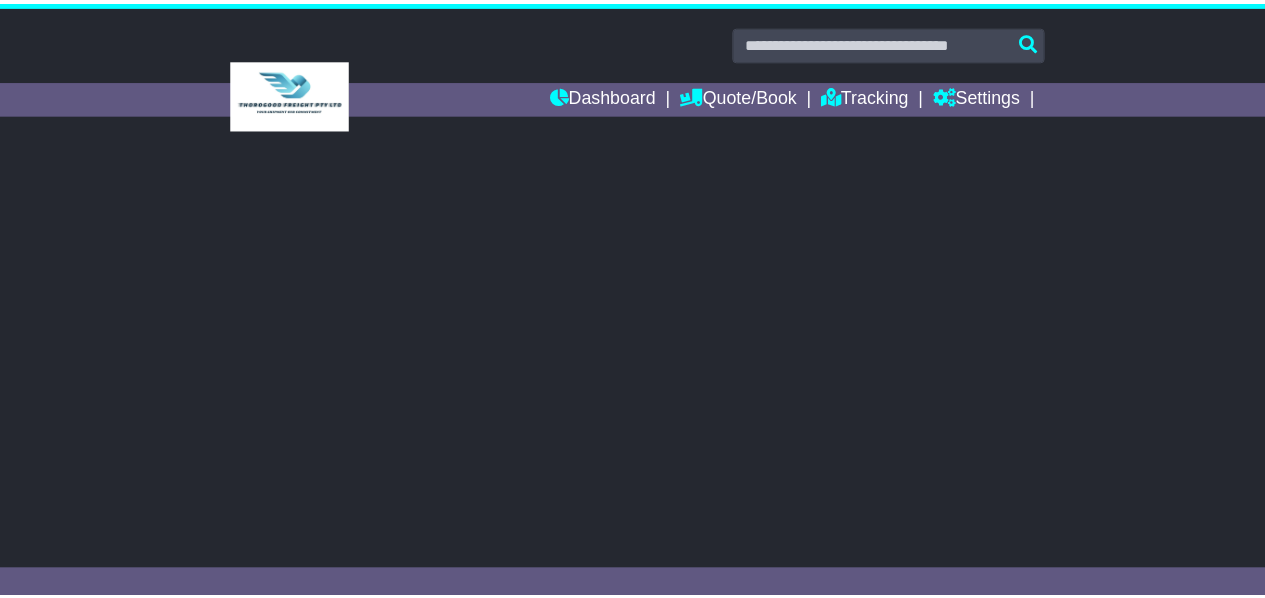 scroll, scrollTop: 0, scrollLeft: 0, axis: both 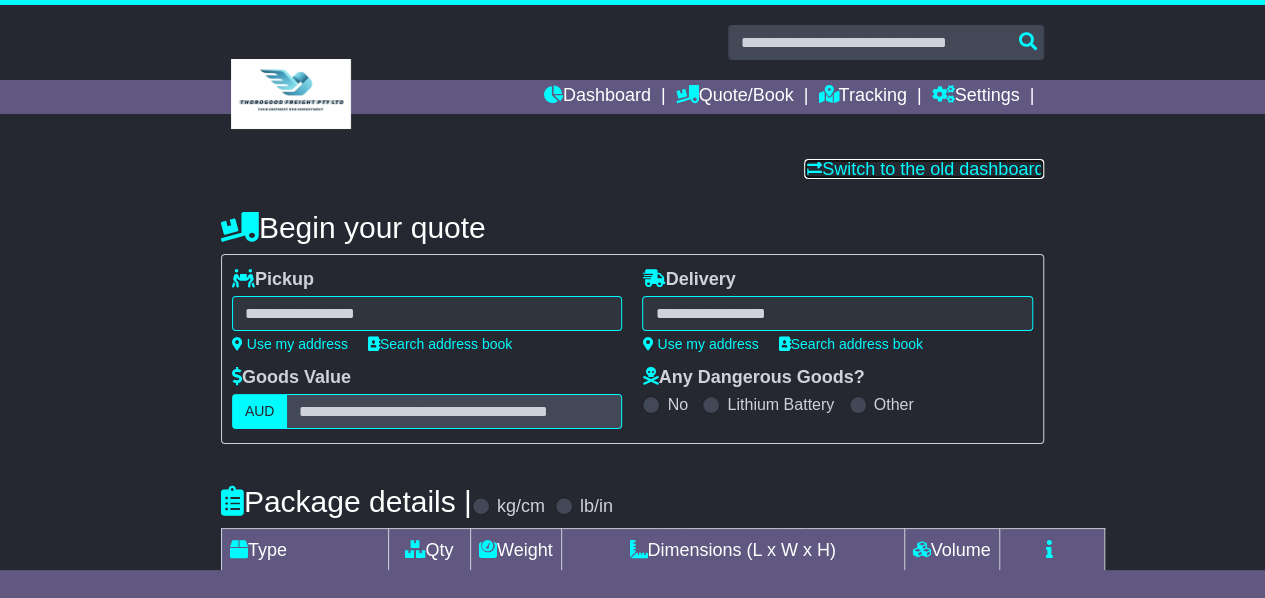 click on "Switch to the old dashboard" at bounding box center [924, 169] 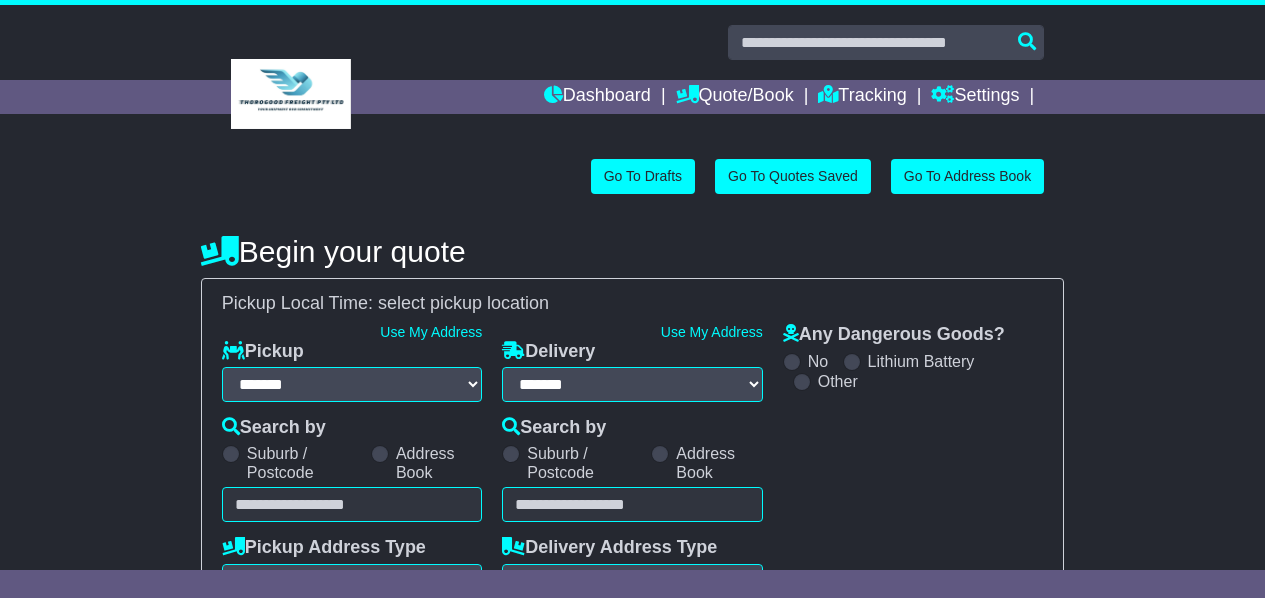 select on "**" 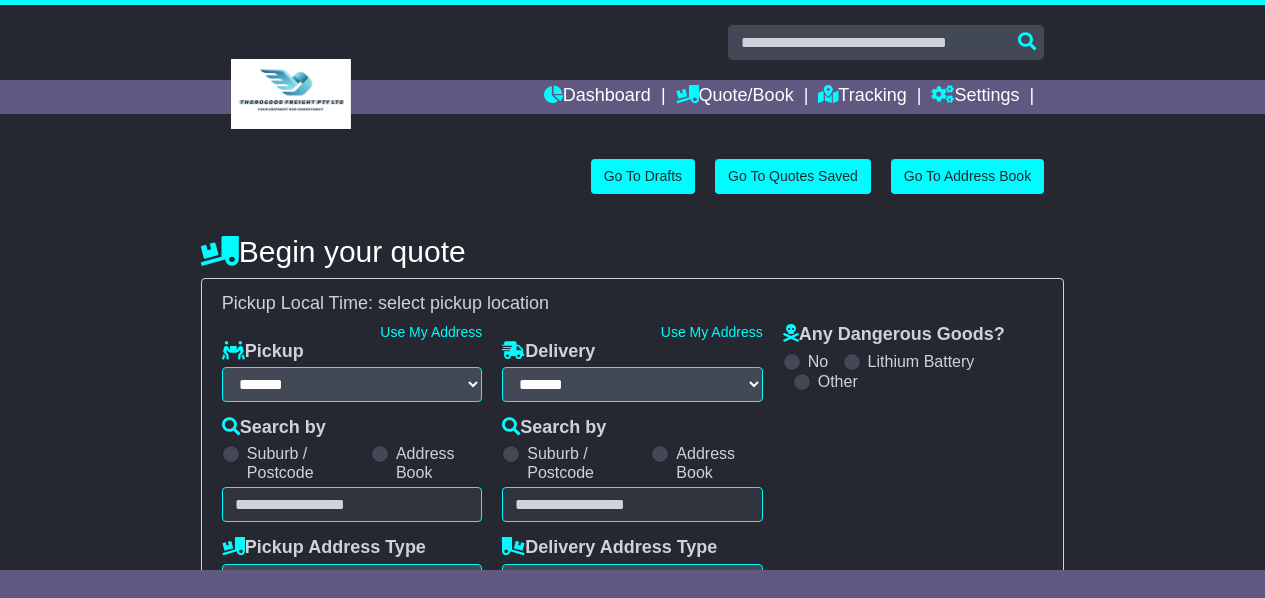 scroll, scrollTop: 0, scrollLeft: 0, axis: both 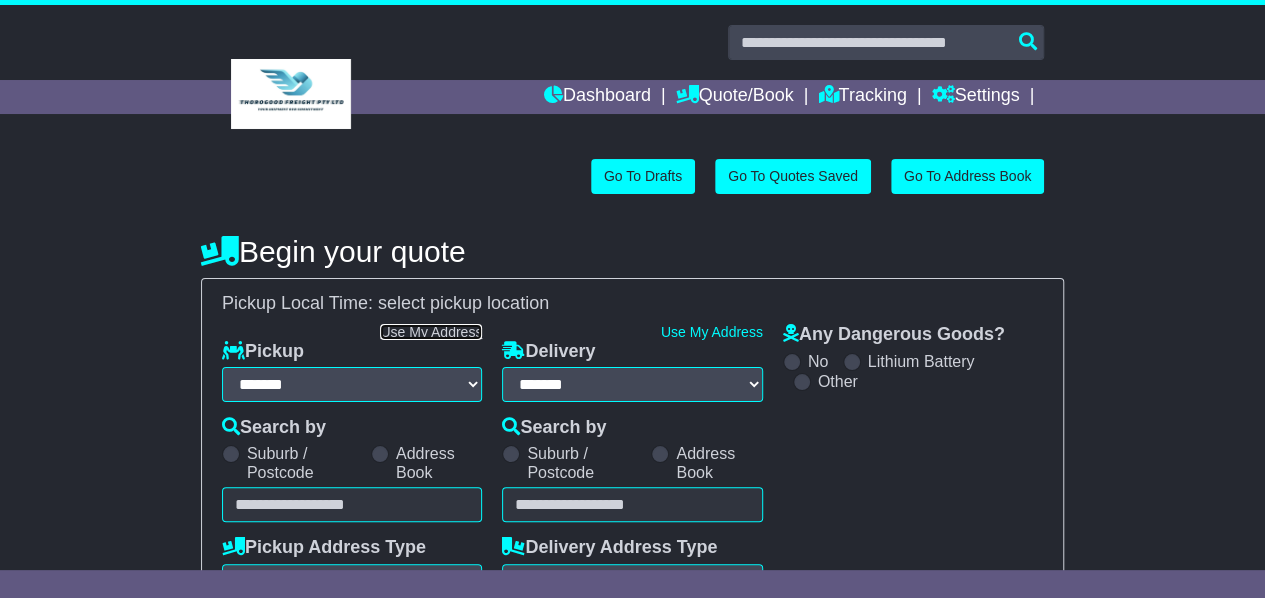 click on "Use My Address" at bounding box center [431, 332] 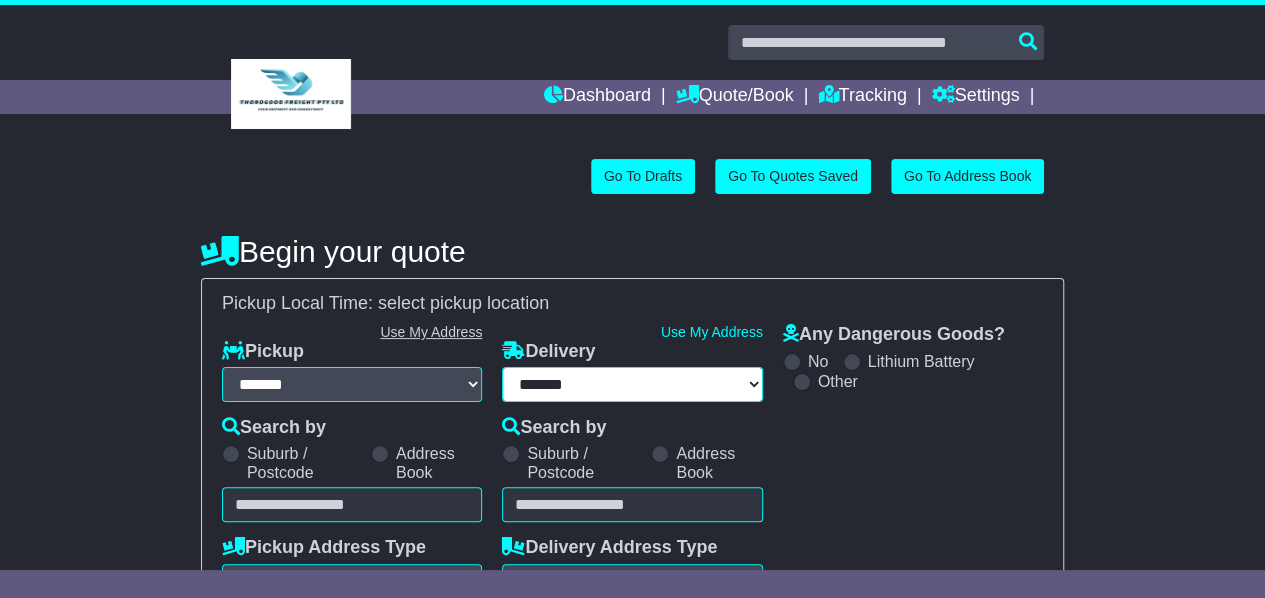 type on "**********" 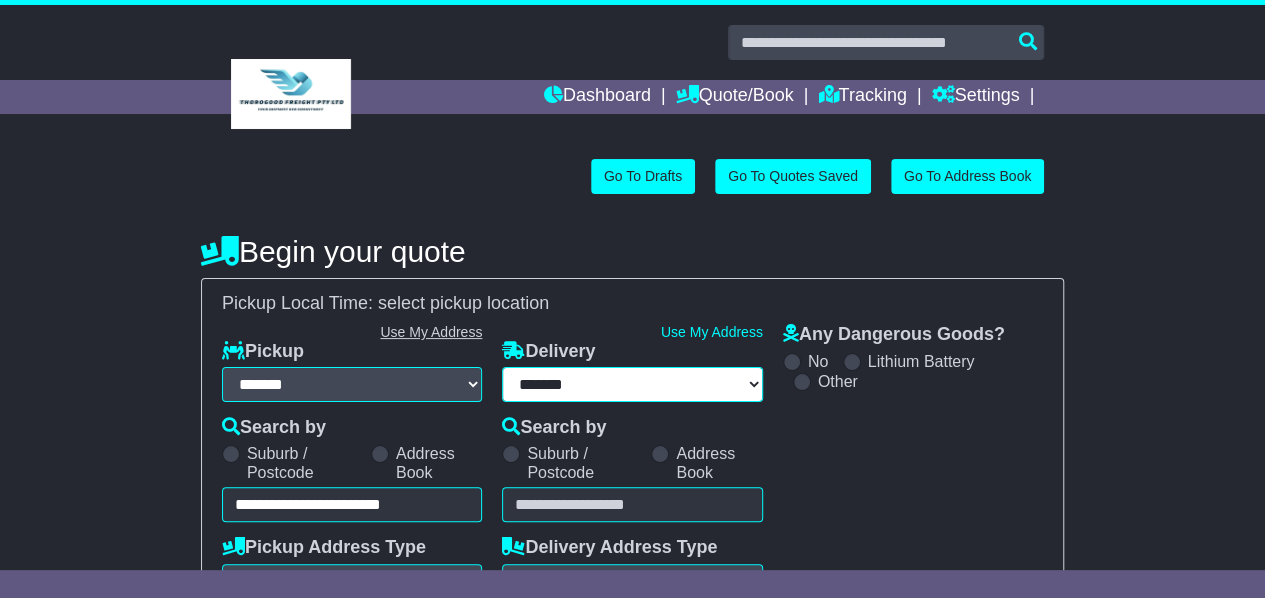 select on "**********" 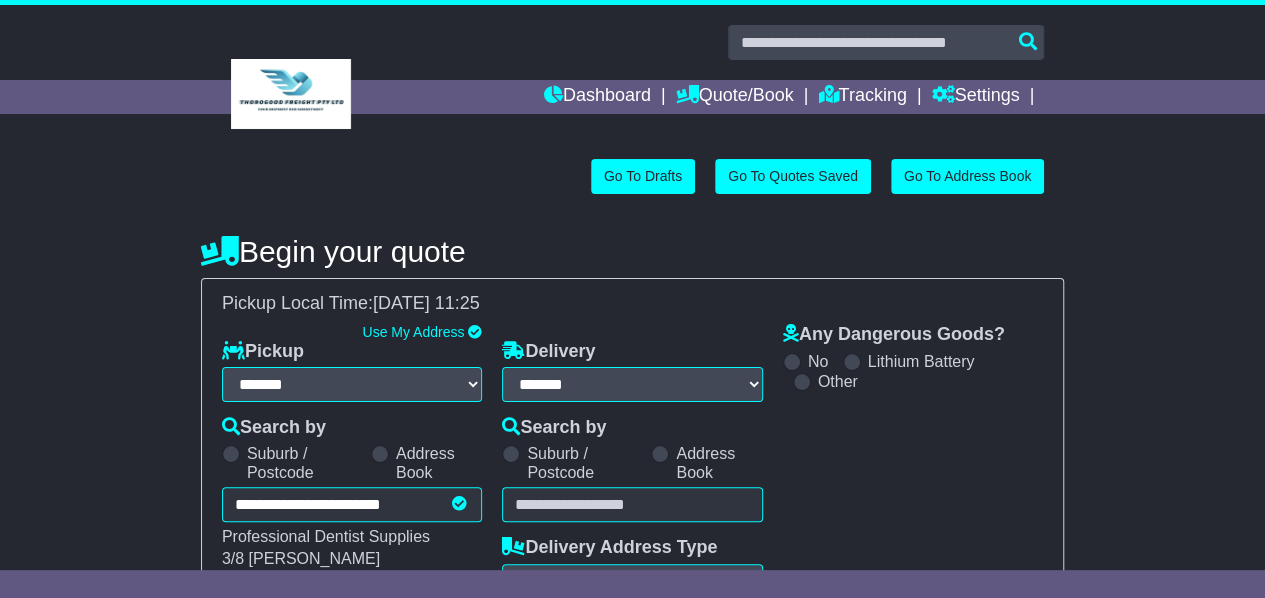 click at bounding box center [632, 504] 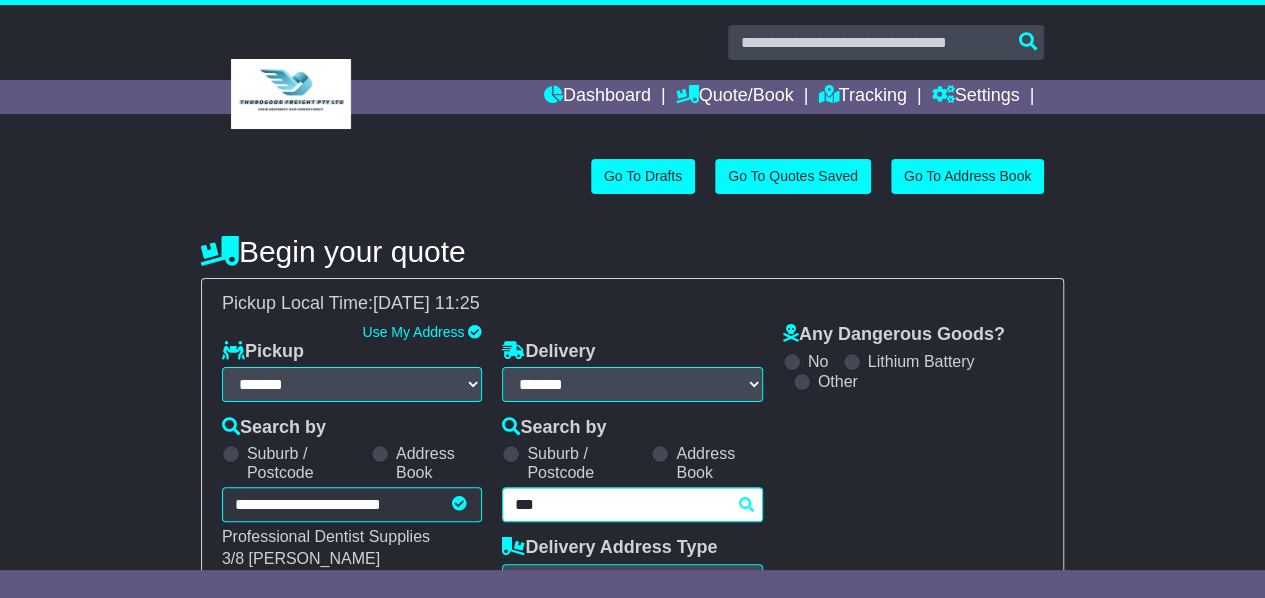 type on "****" 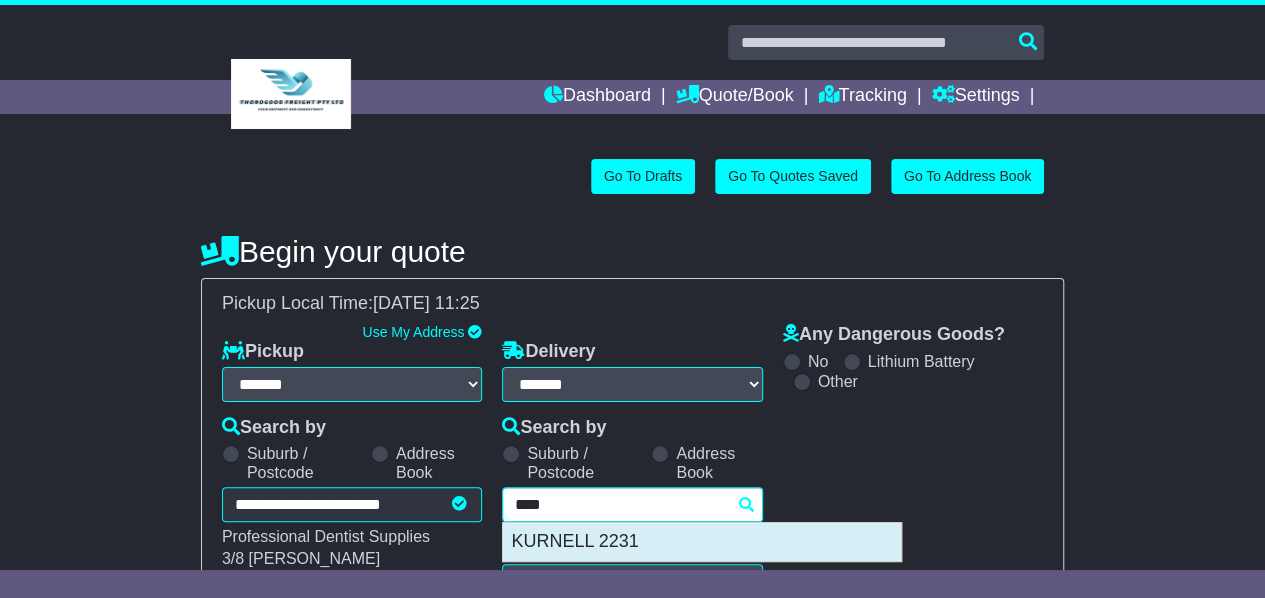 click on "KURNELL 2231" at bounding box center [702, 542] 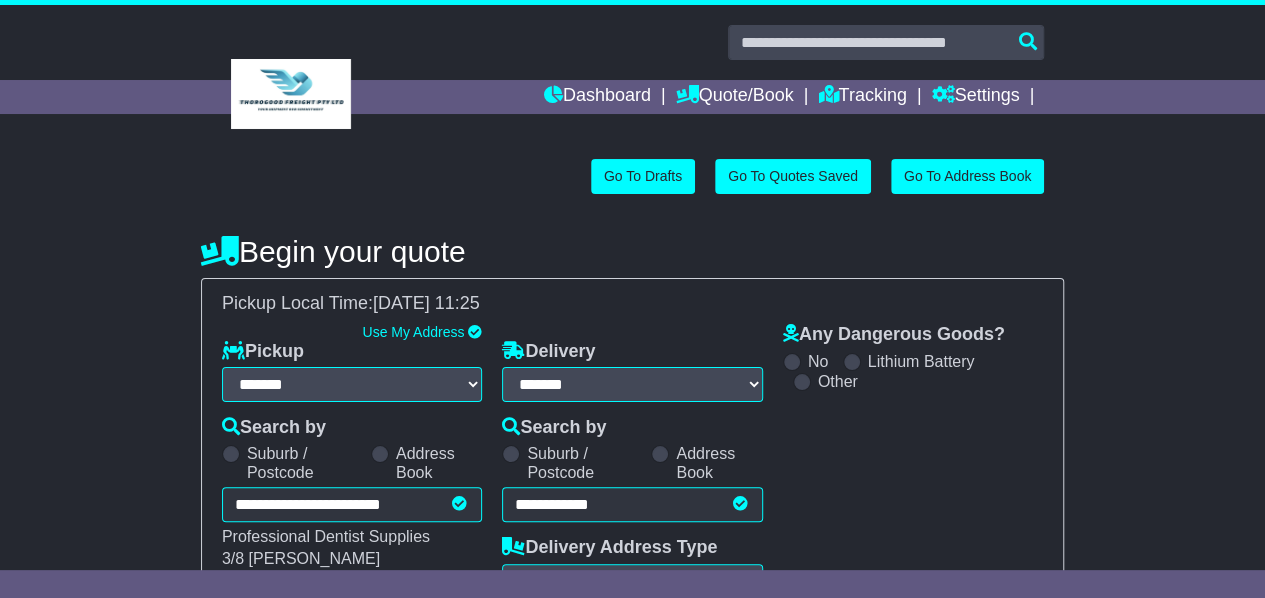 type on "**********" 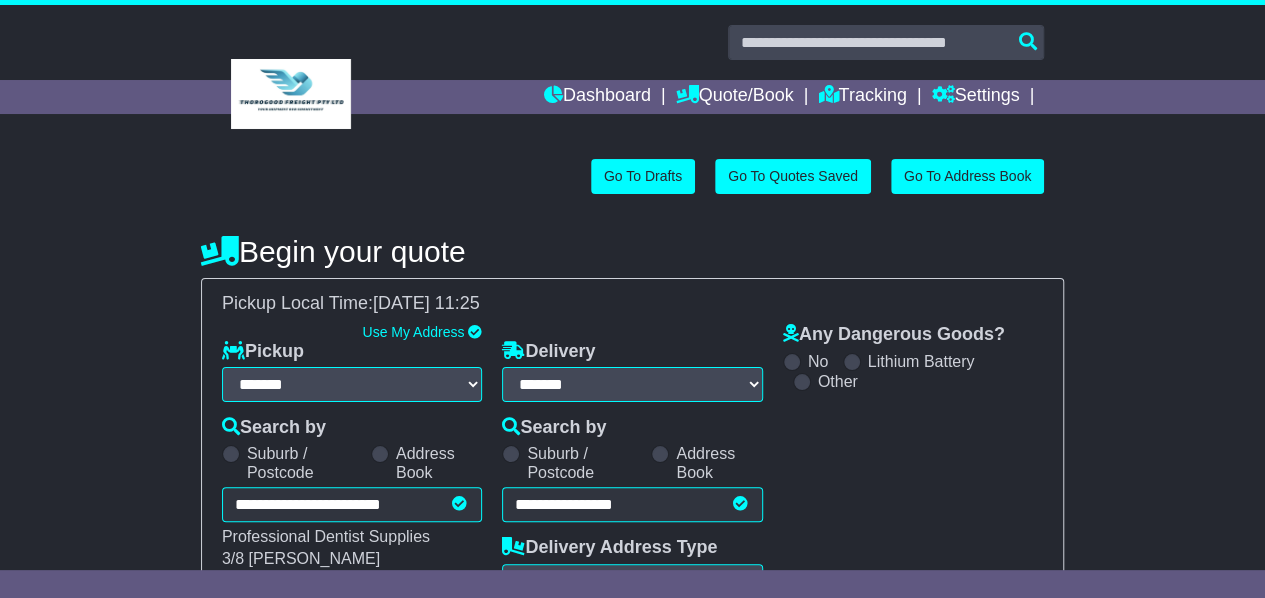 scroll, scrollTop: 100, scrollLeft: 0, axis: vertical 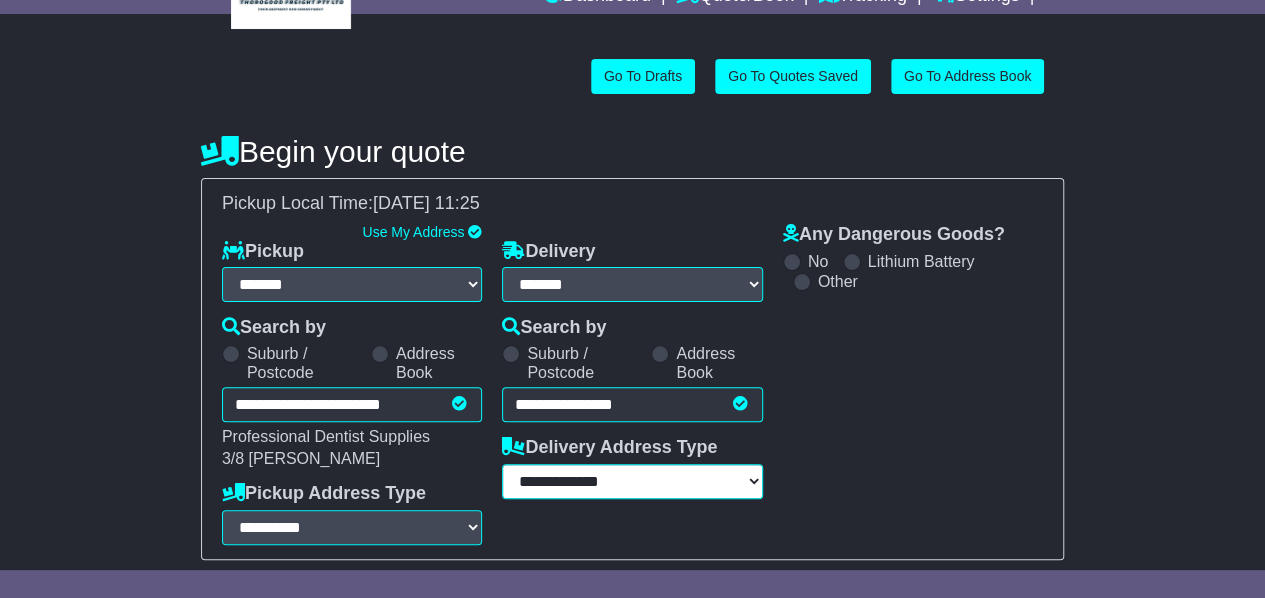 click on "**********" at bounding box center [632, 481] 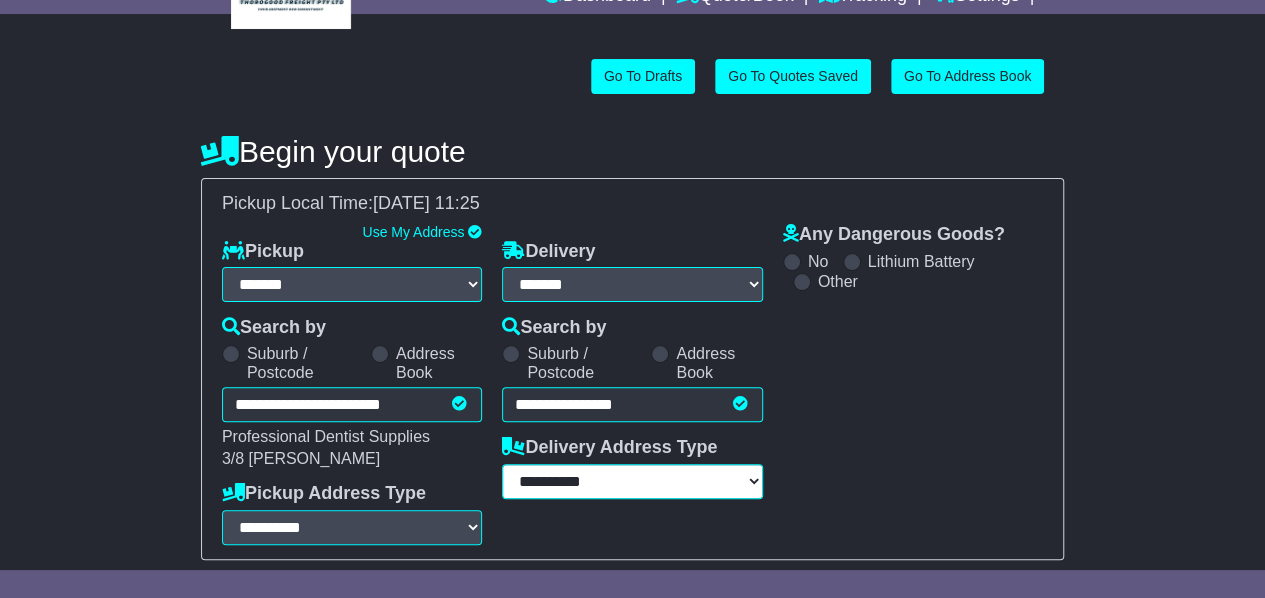 scroll, scrollTop: 475, scrollLeft: 0, axis: vertical 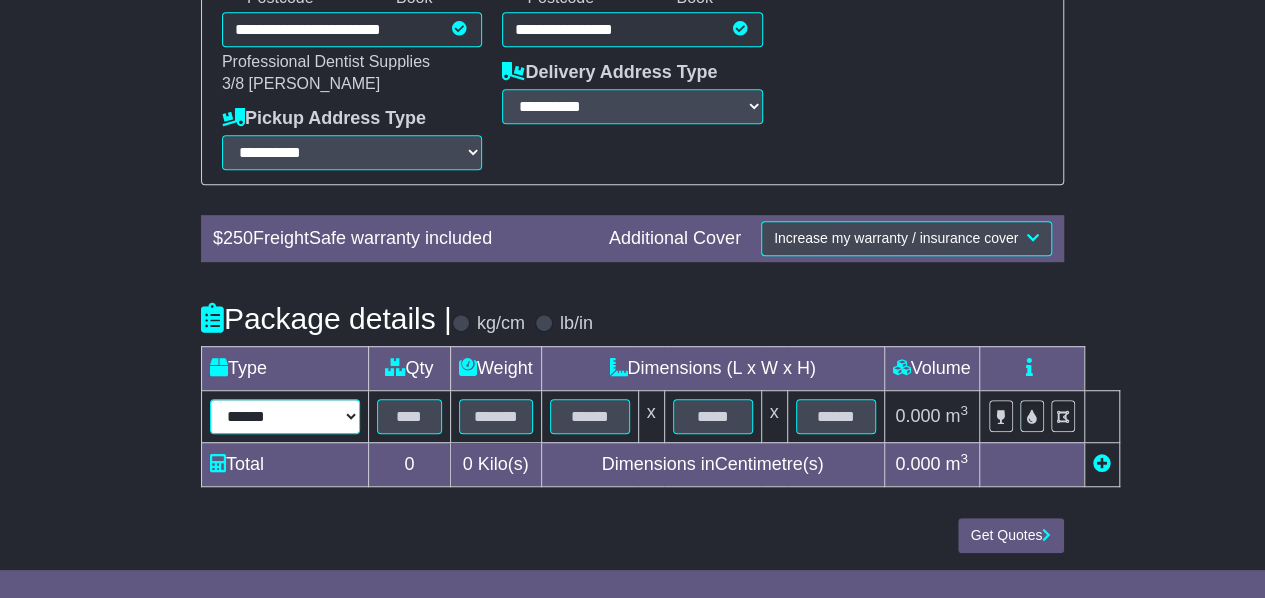 click on "****** ****** *** ******** ***** **** **** ****** *** *******" at bounding box center (285, 416) 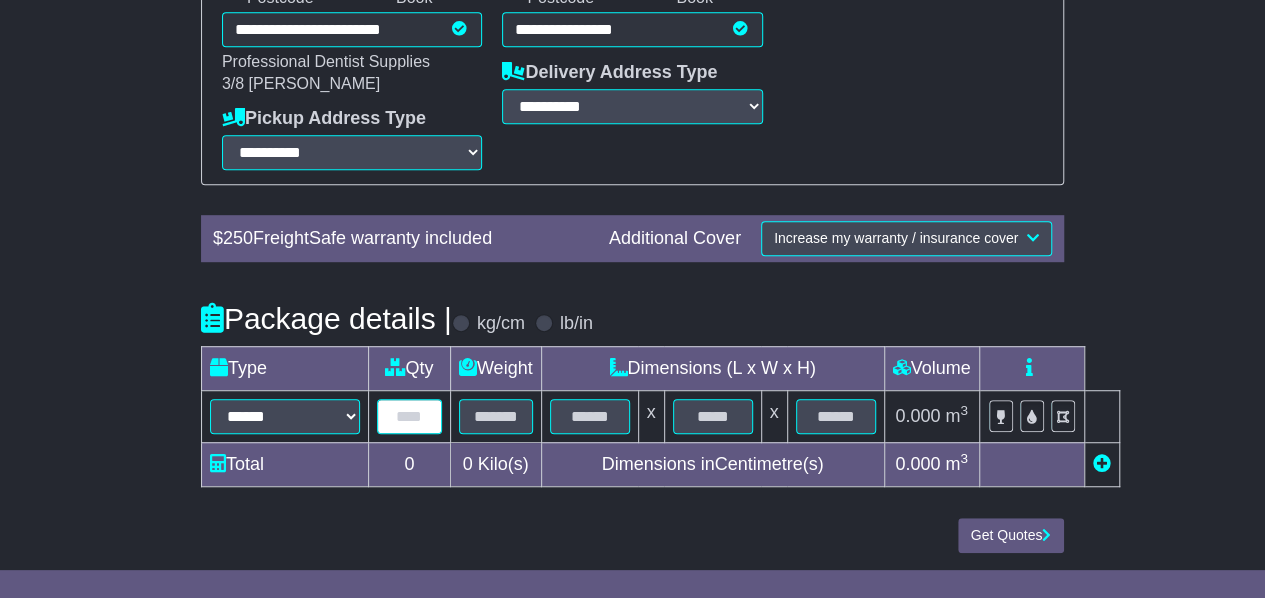 click at bounding box center [409, 416] 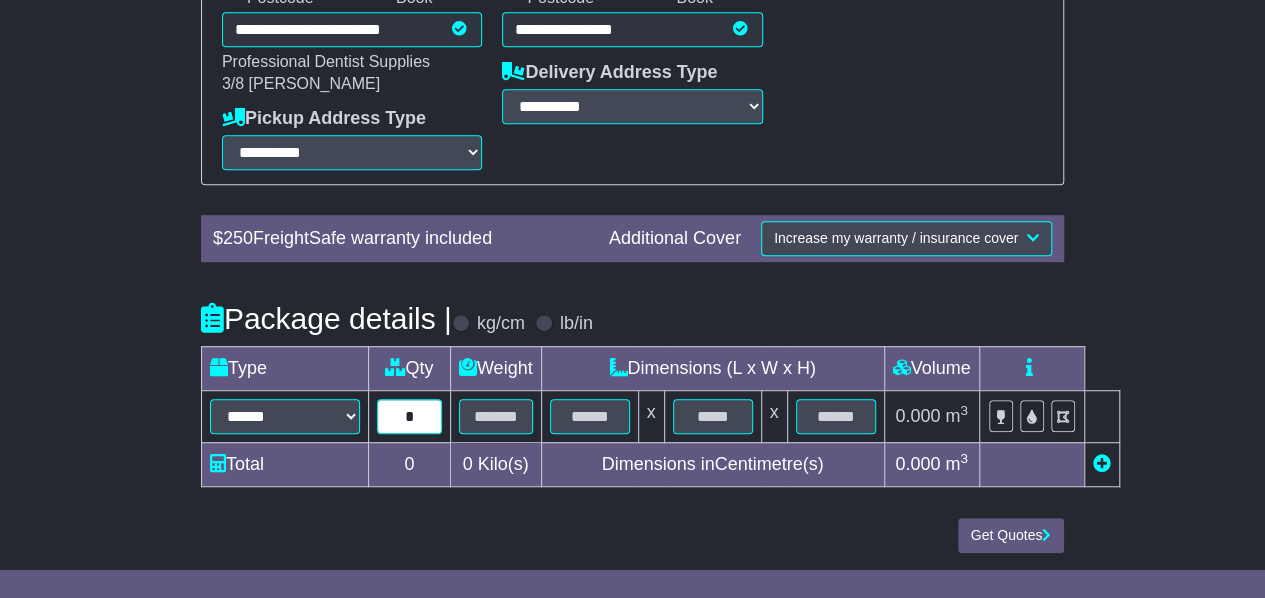 type on "*" 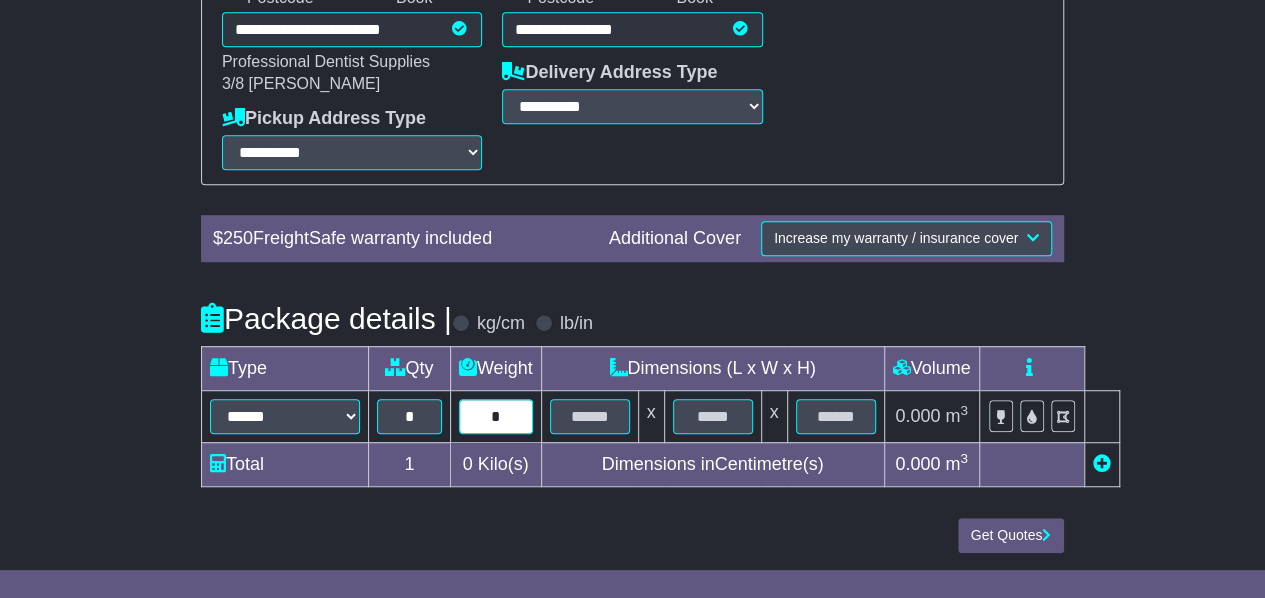 type on "*" 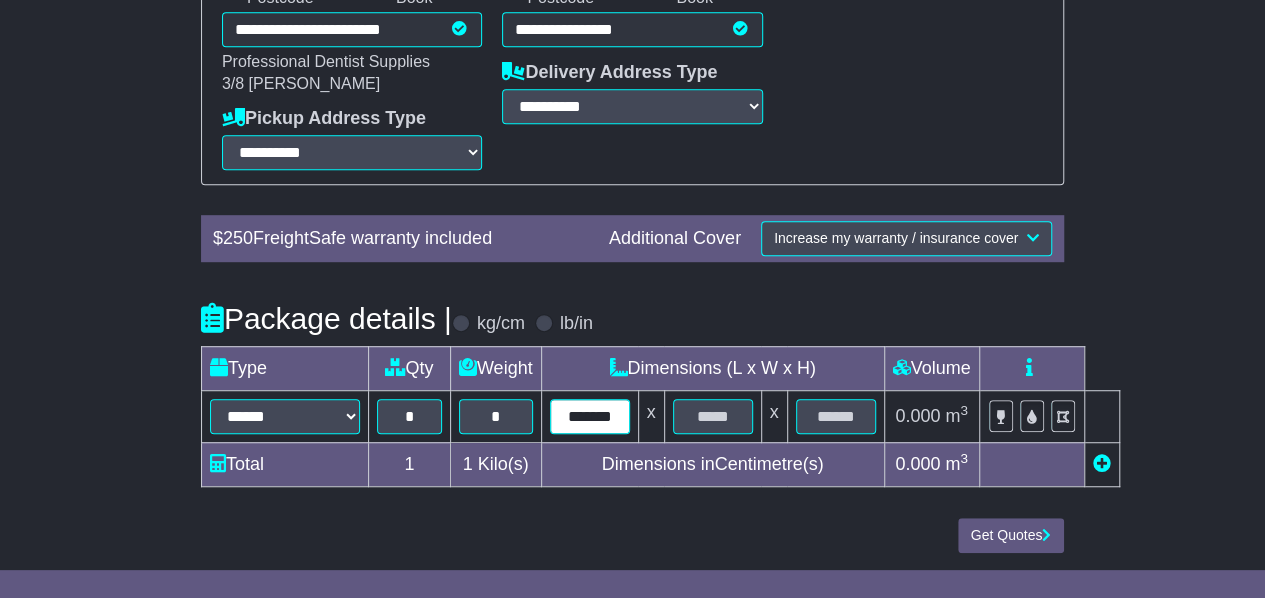 scroll, scrollTop: 0, scrollLeft: 0, axis: both 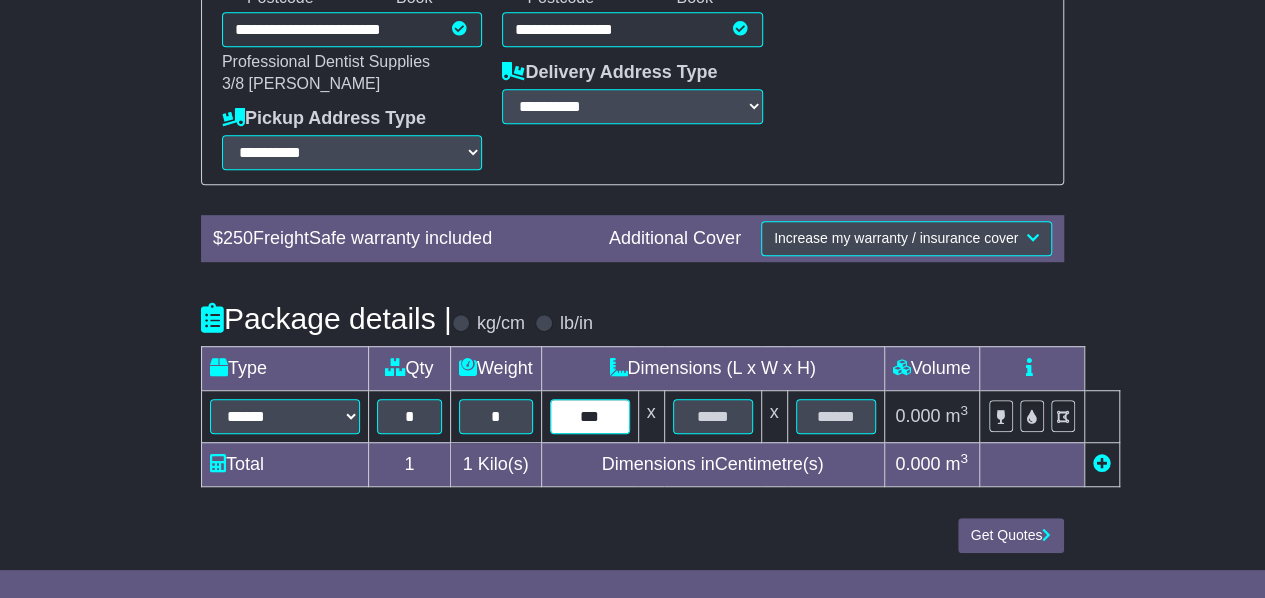type on "**" 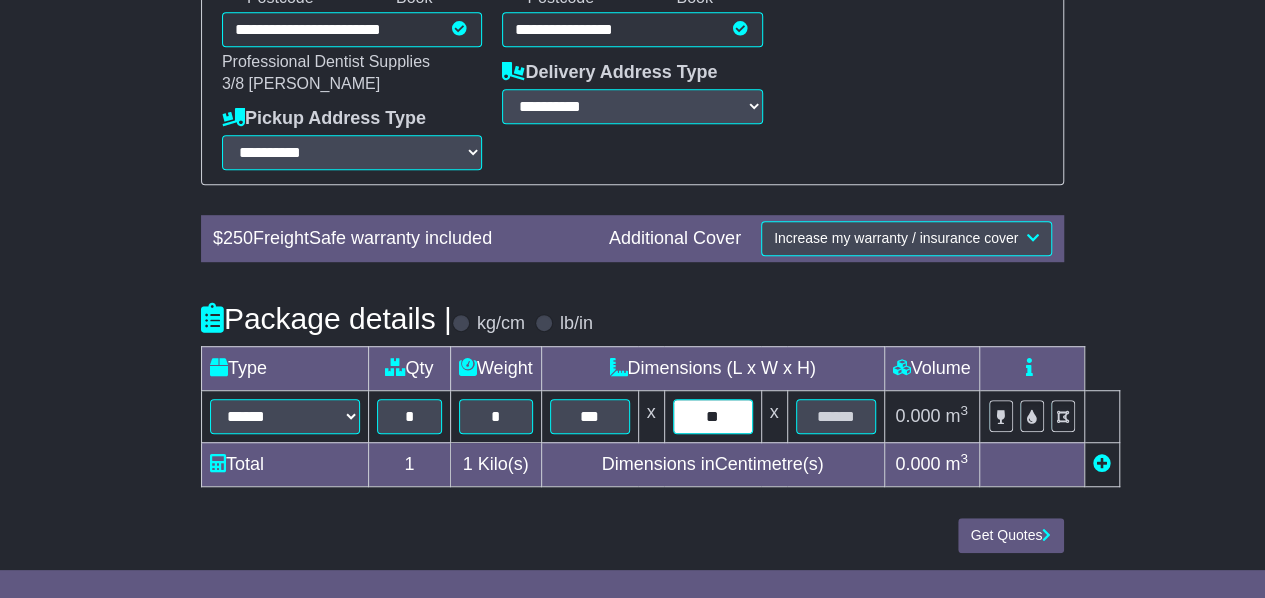 type on "**" 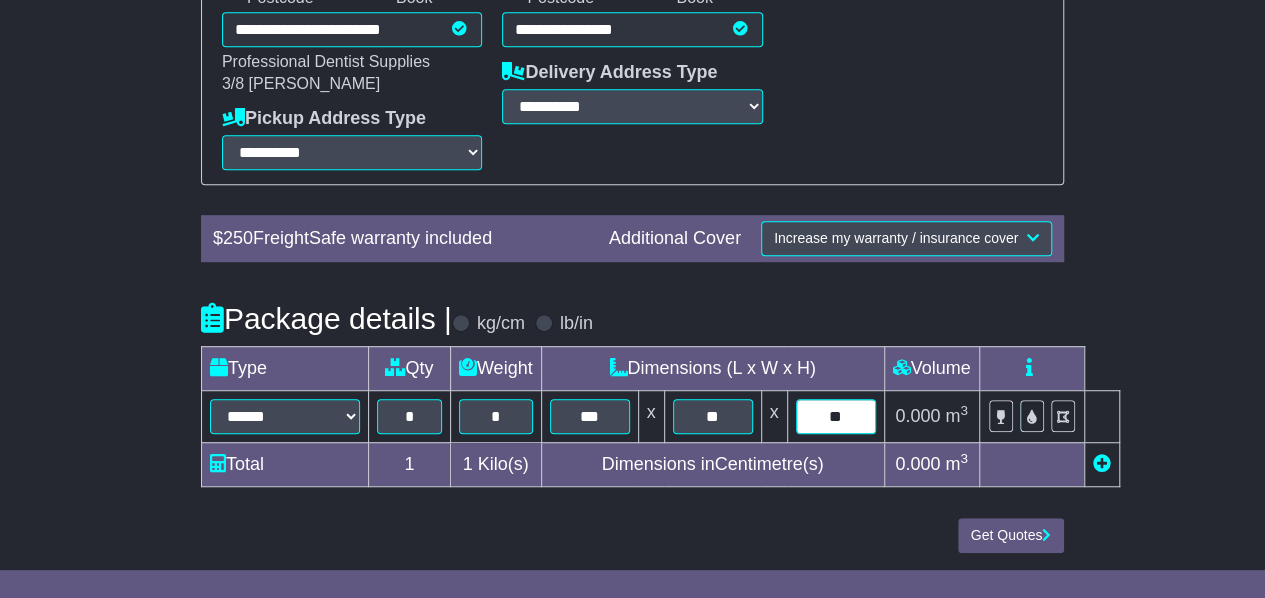 type on "**" 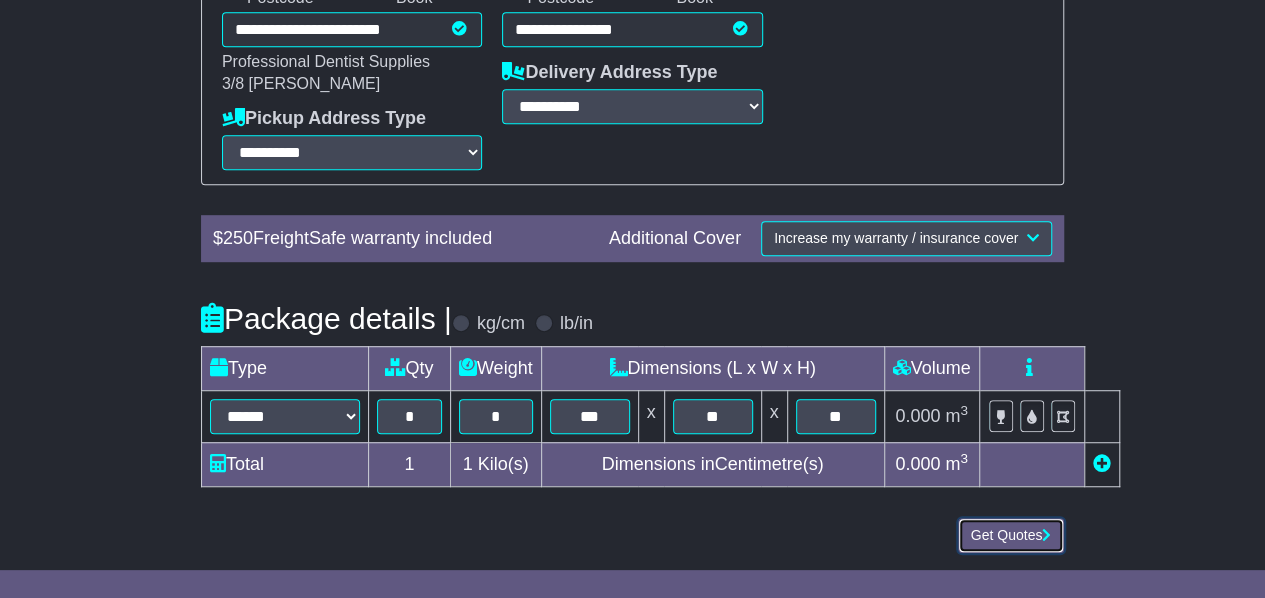 click on "Get Quotes" at bounding box center (1011, 535) 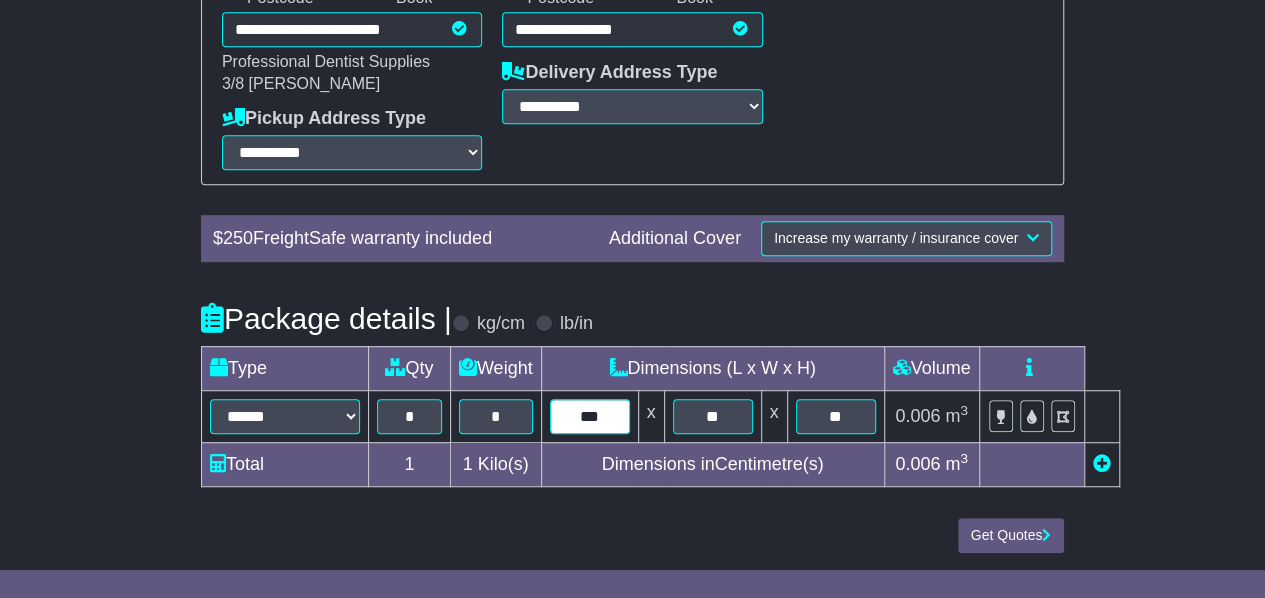 click on "**" at bounding box center [590, 416] 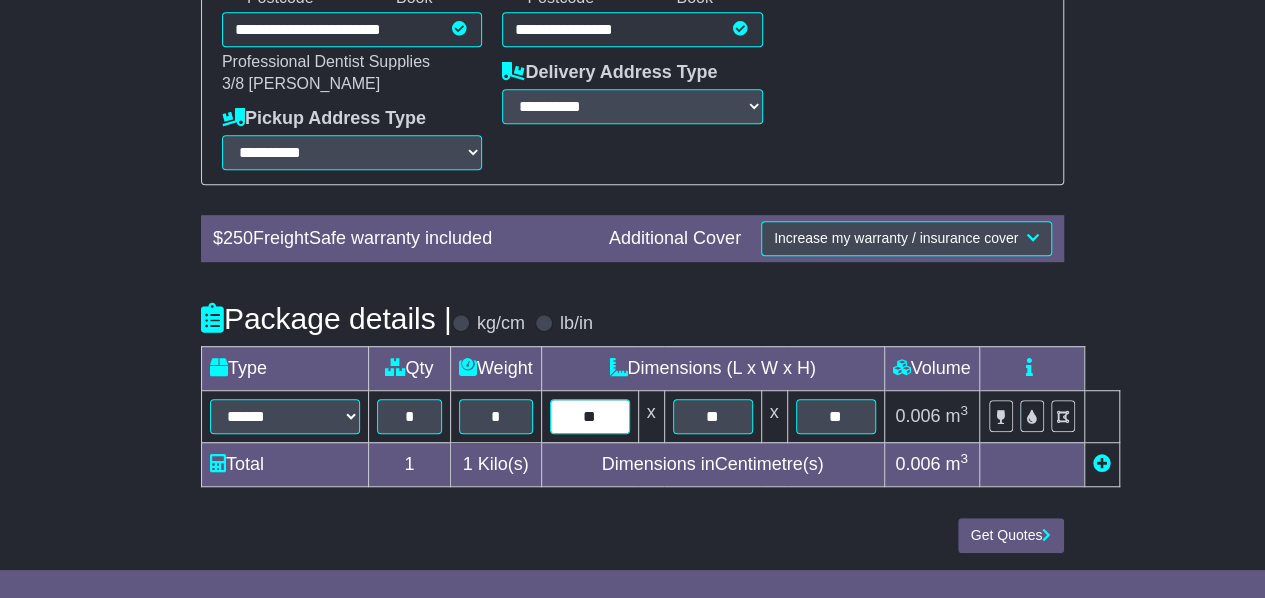 type on "*" 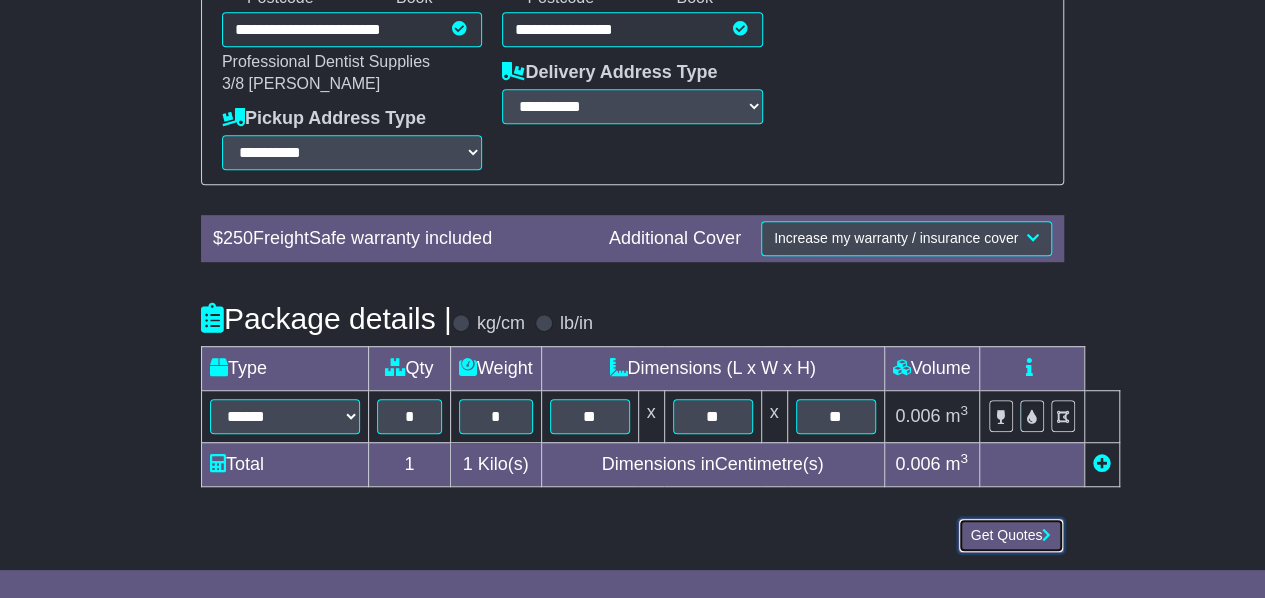 click on "Get Quotes" at bounding box center [1011, 535] 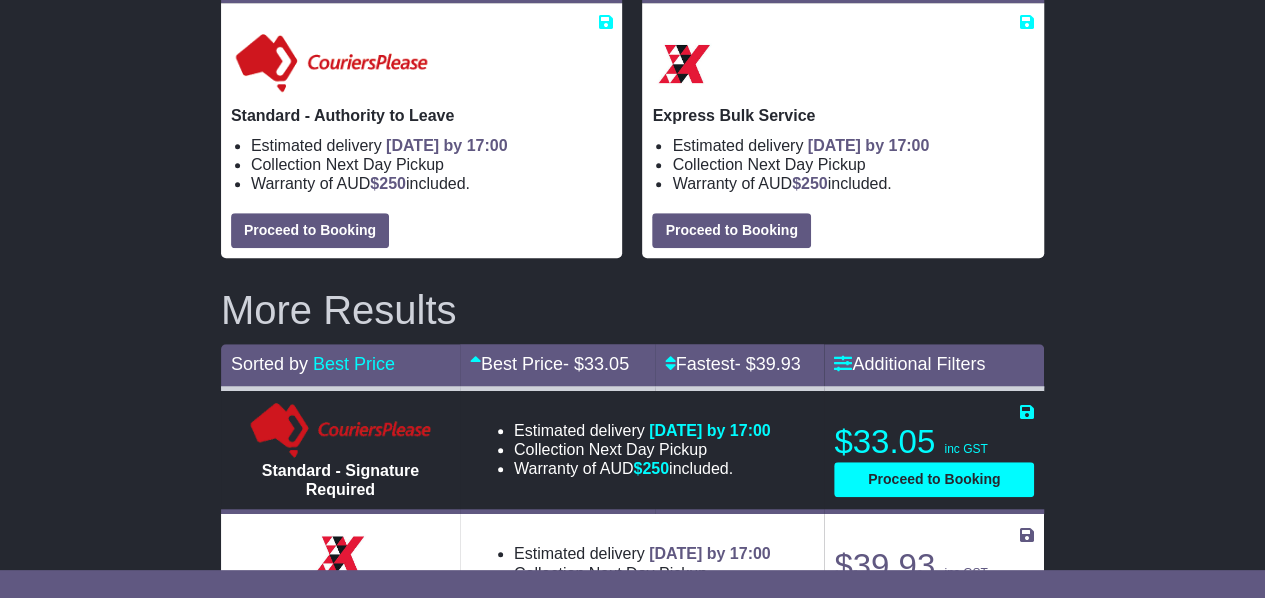 scroll, scrollTop: 394, scrollLeft: 0, axis: vertical 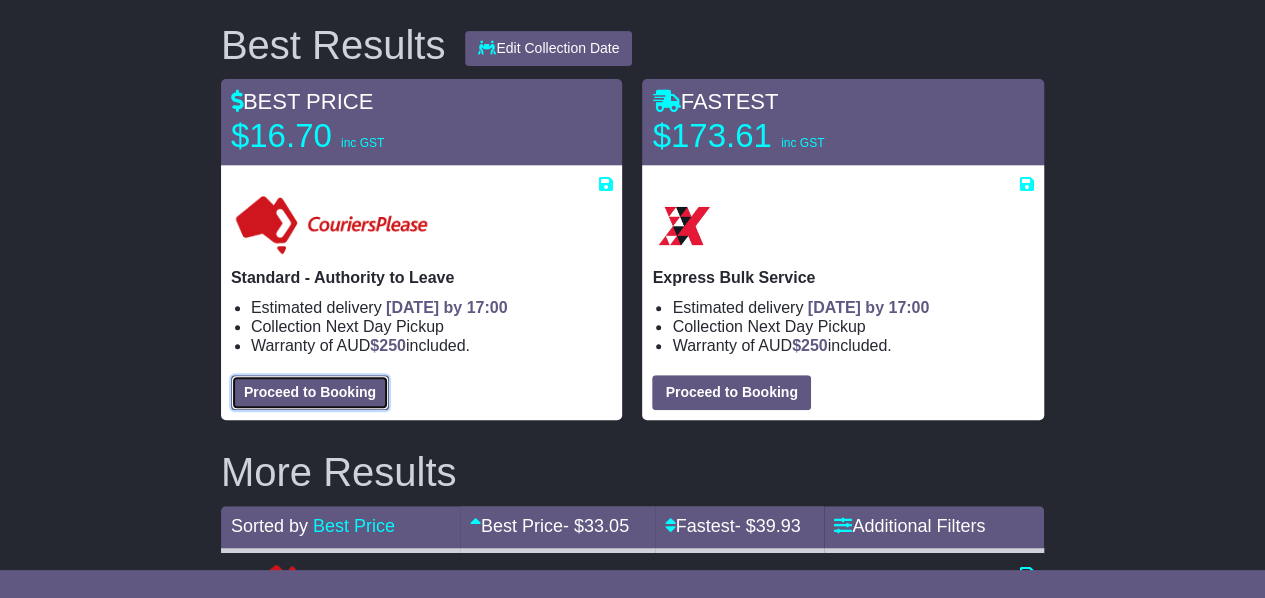 click on "Proceed to Booking" at bounding box center [310, 392] 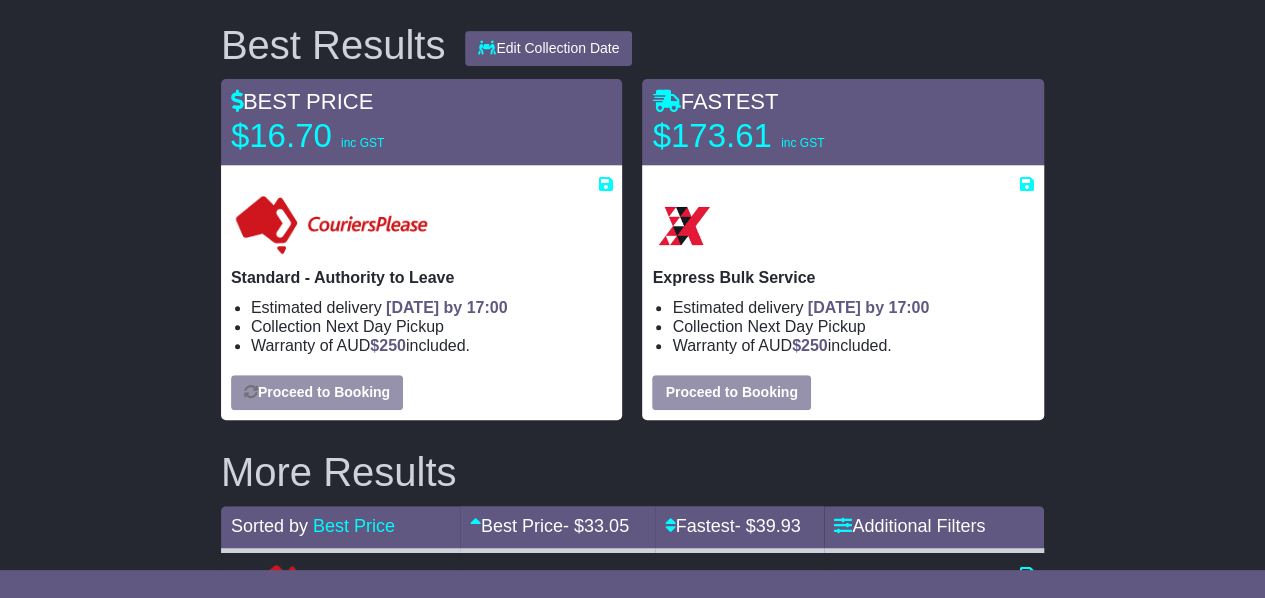 select on "****" 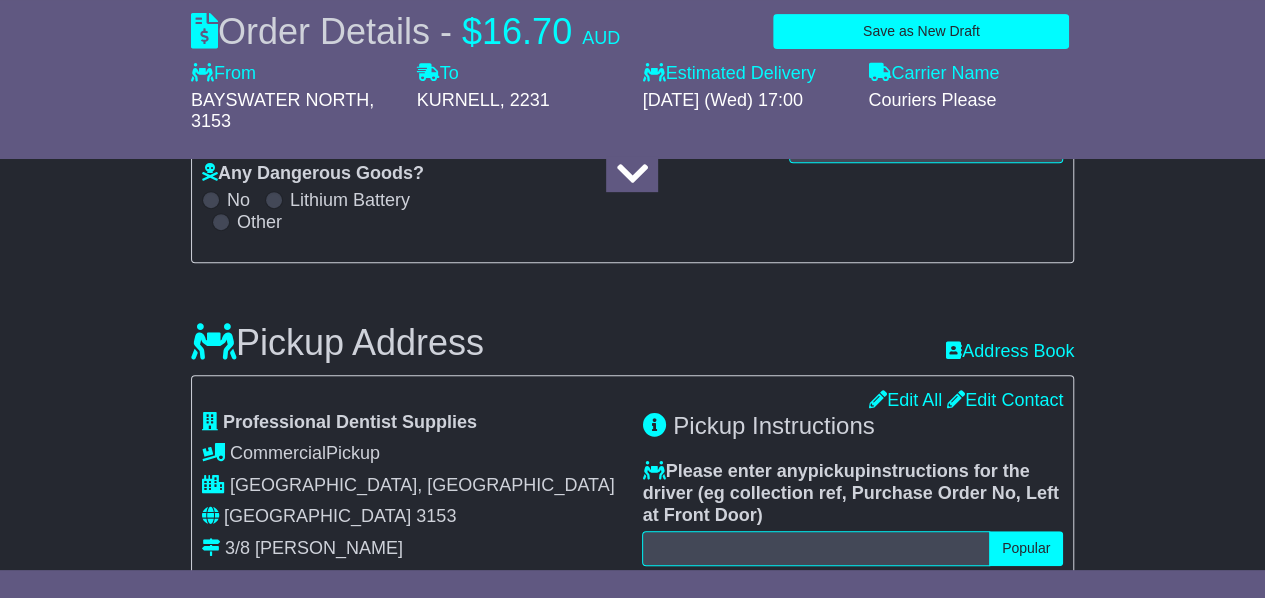 select 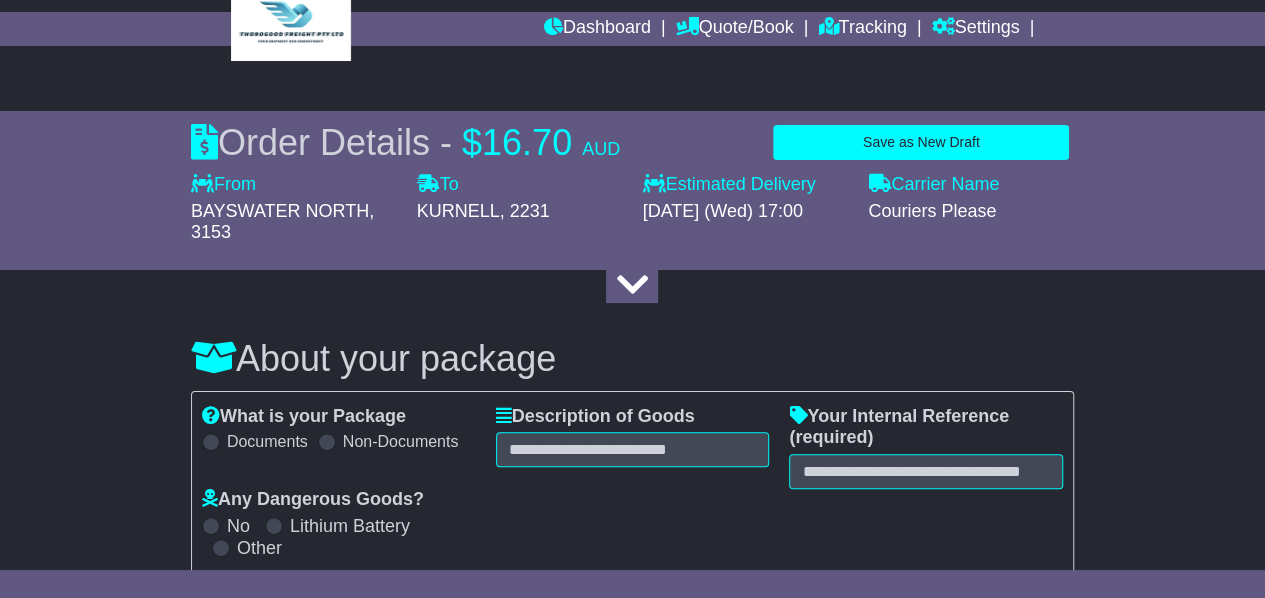 scroll, scrollTop: 100, scrollLeft: 0, axis: vertical 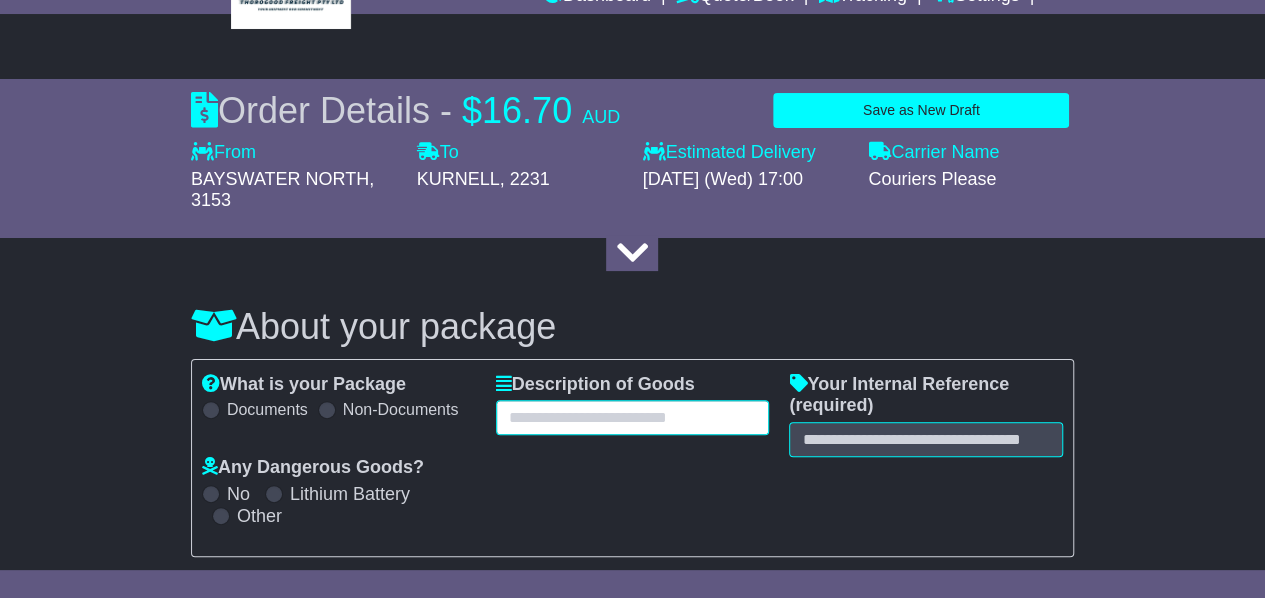 click at bounding box center (633, 417) 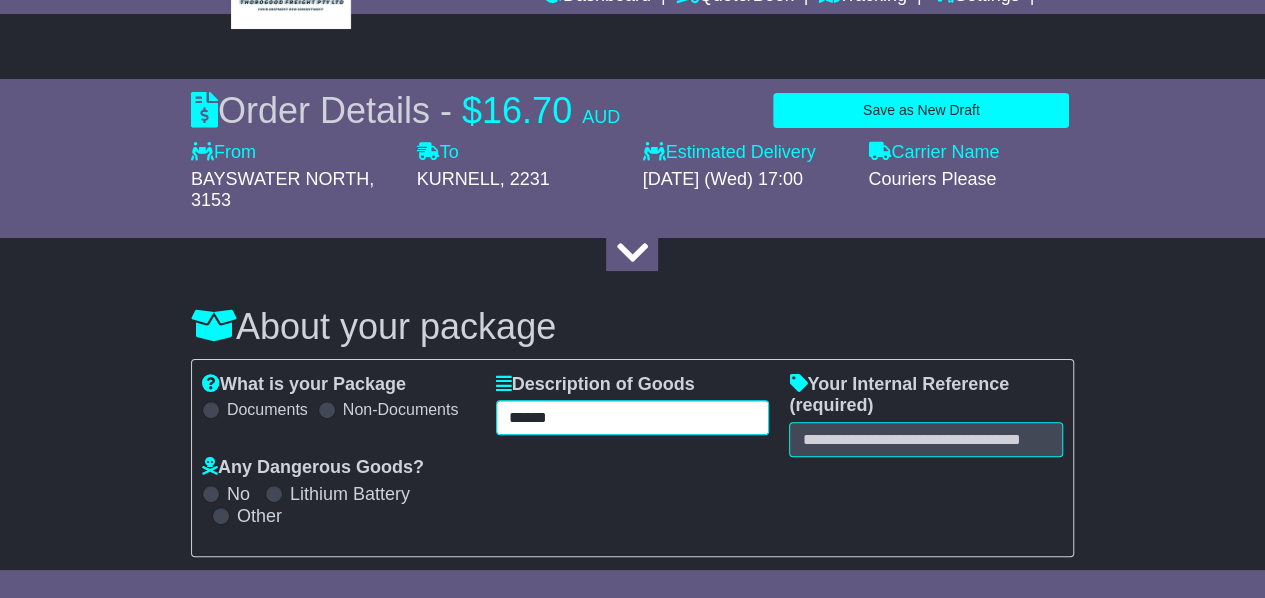 type on "******" 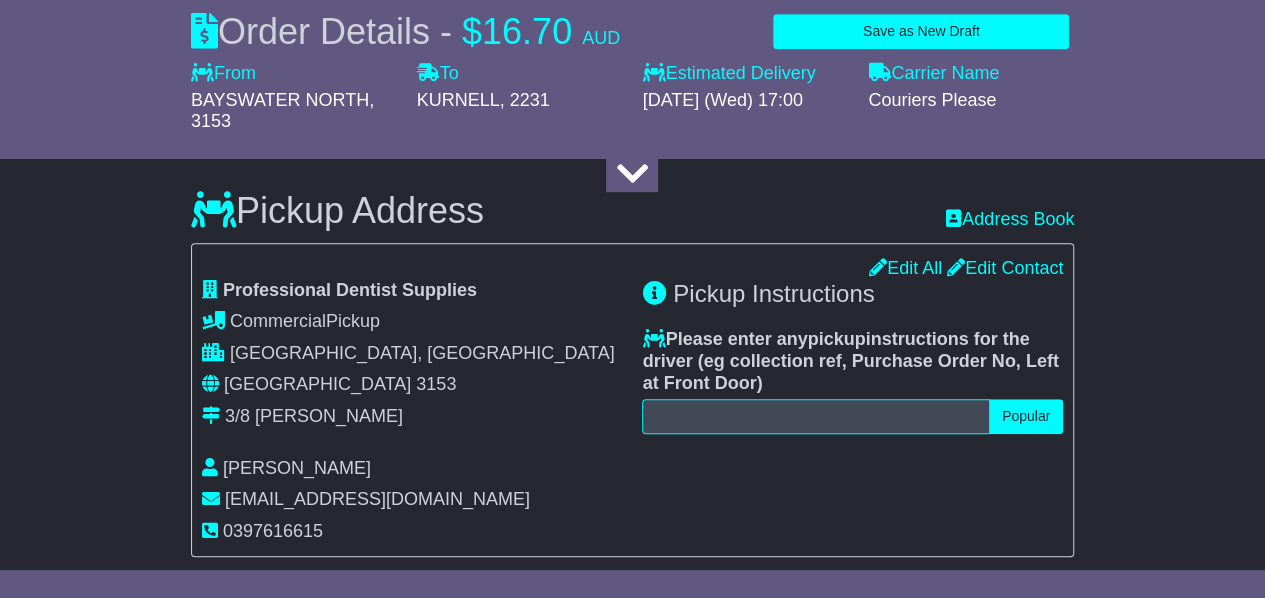 scroll, scrollTop: 600, scrollLeft: 0, axis: vertical 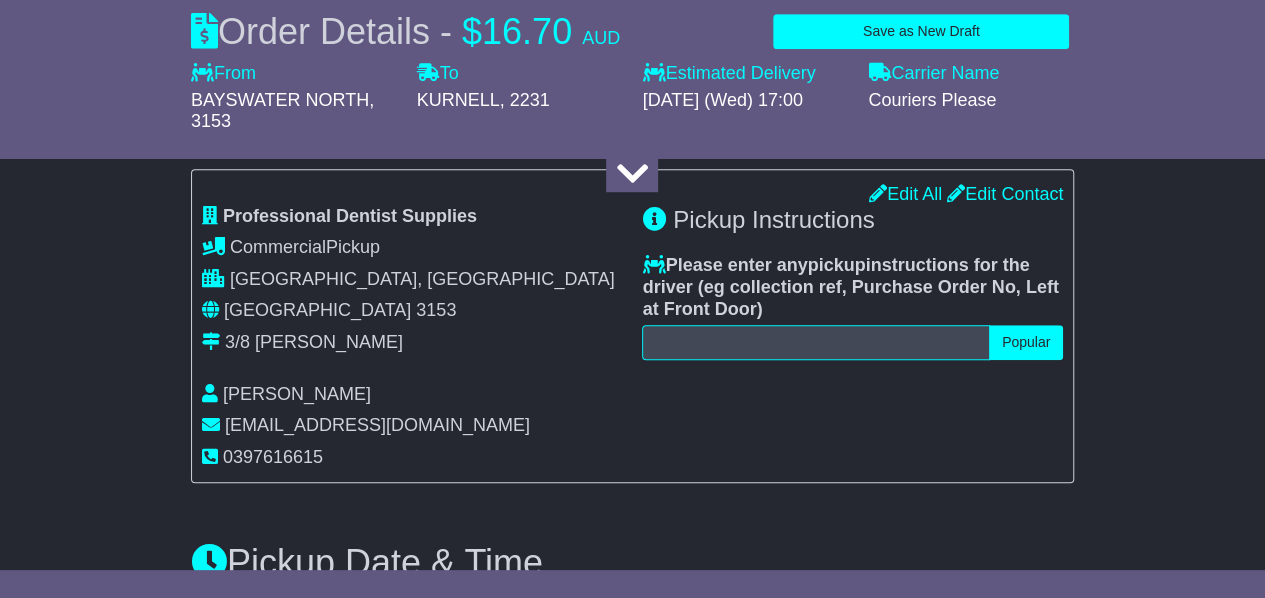 type on "******" 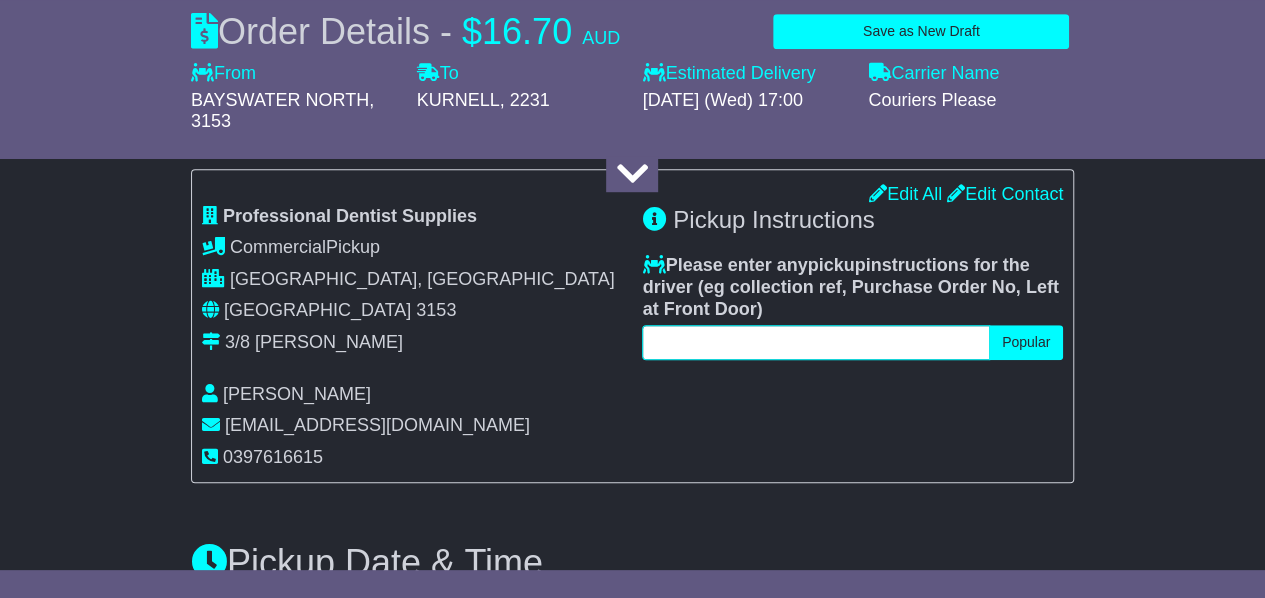 click at bounding box center (815, 342) 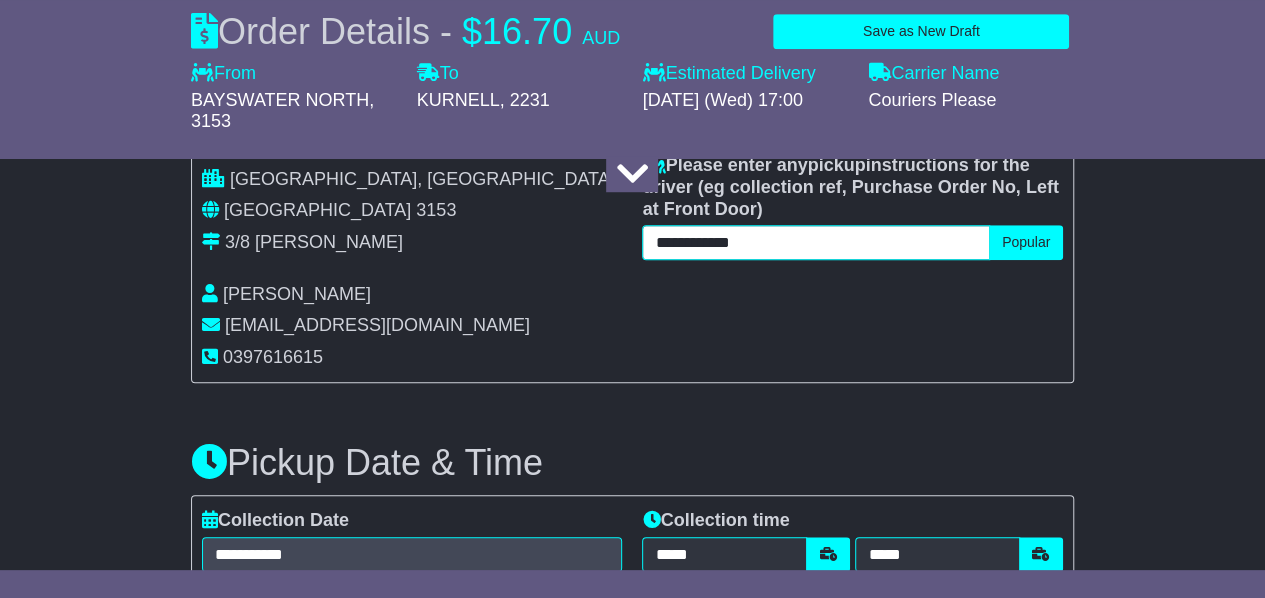 scroll, scrollTop: 800, scrollLeft: 0, axis: vertical 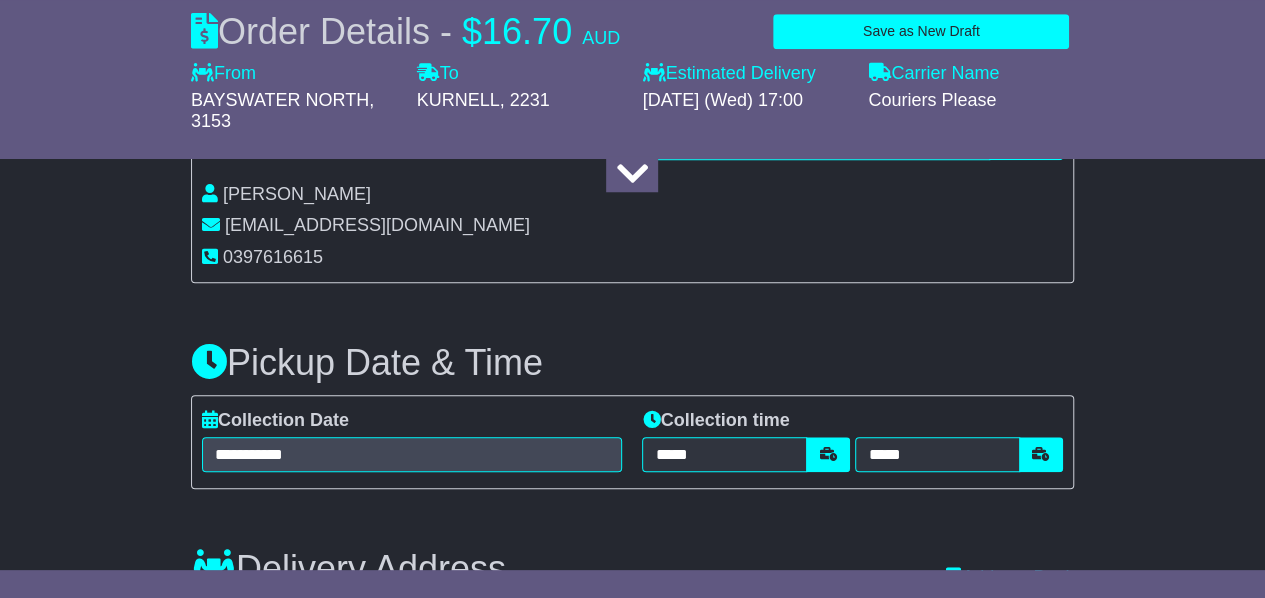 type on "**********" 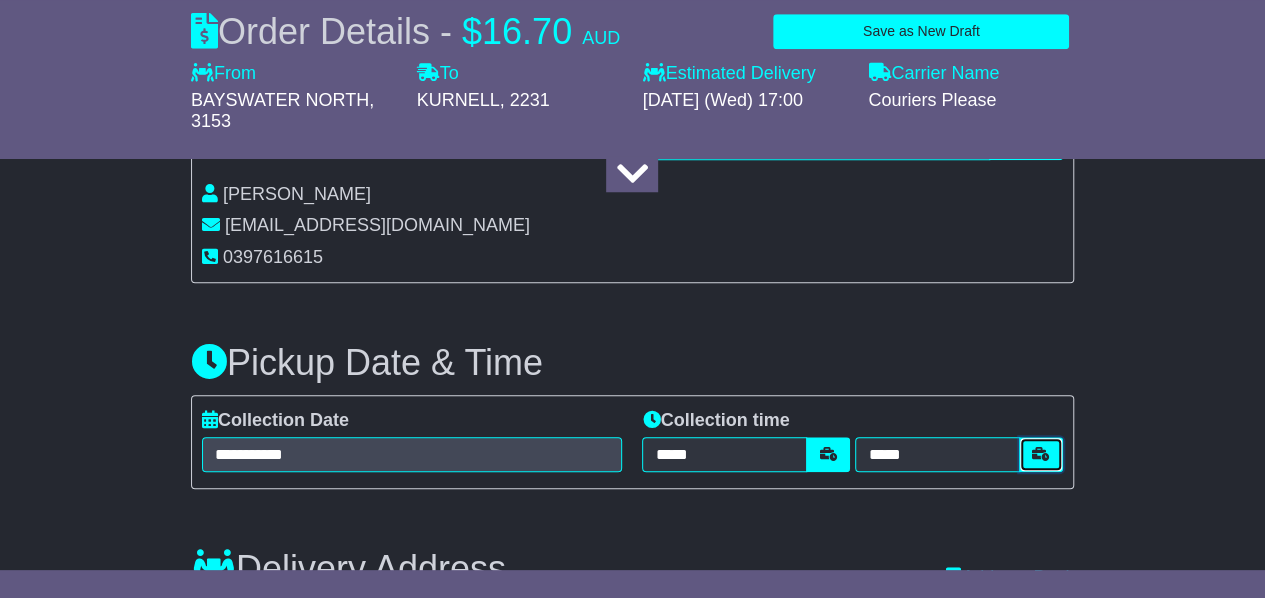 click at bounding box center [1041, 454] 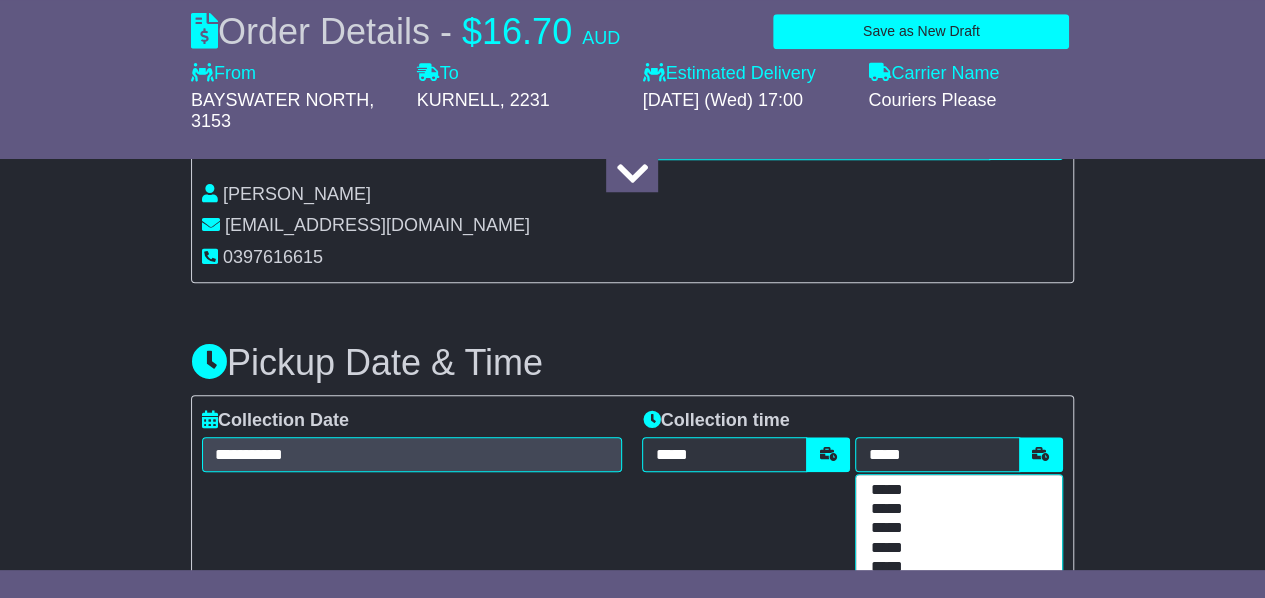 scroll, scrollTop: 850, scrollLeft: 0, axis: vertical 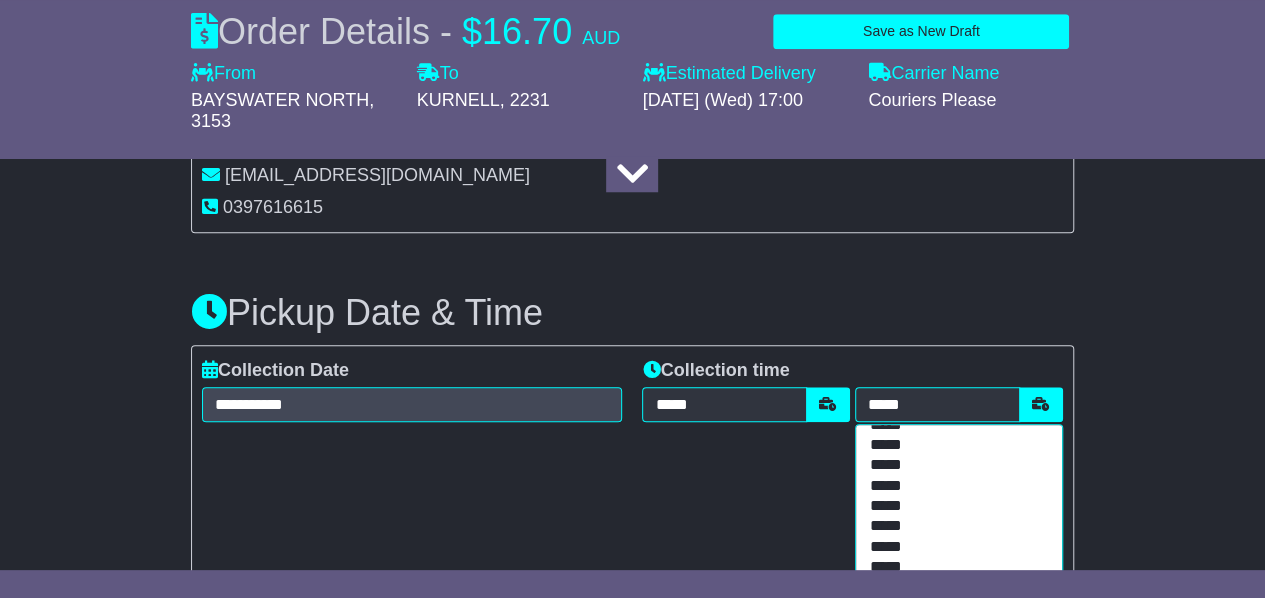 click on "*****" at bounding box center [955, 466] 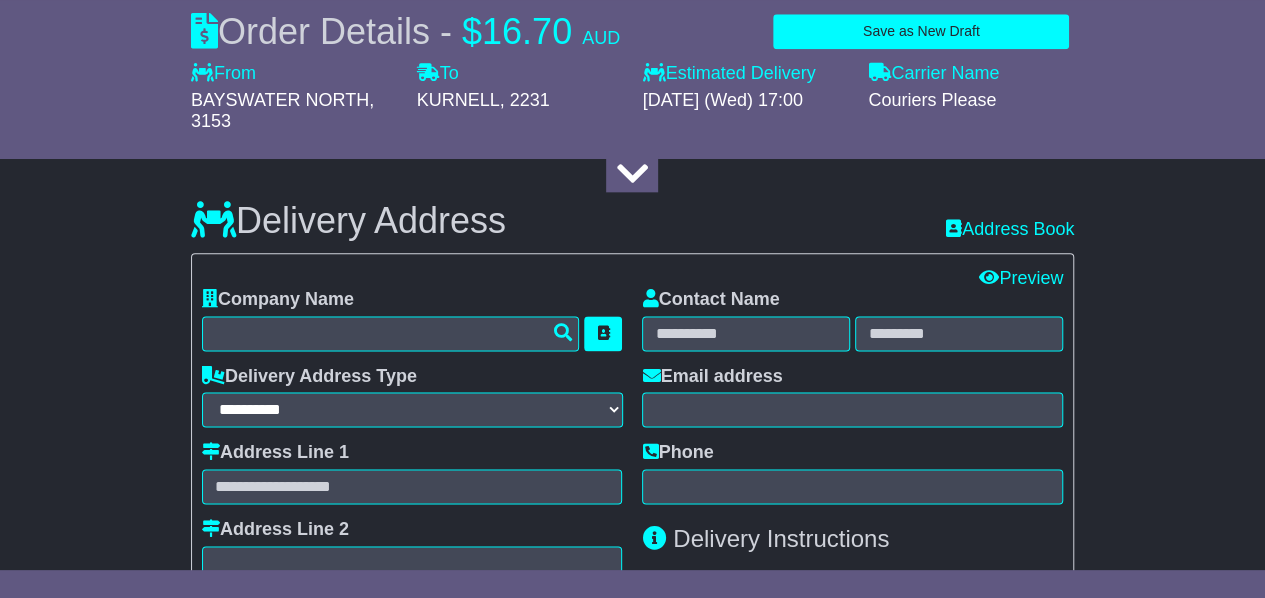 scroll, scrollTop: 1150, scrollLeft: 0, axis: vertical 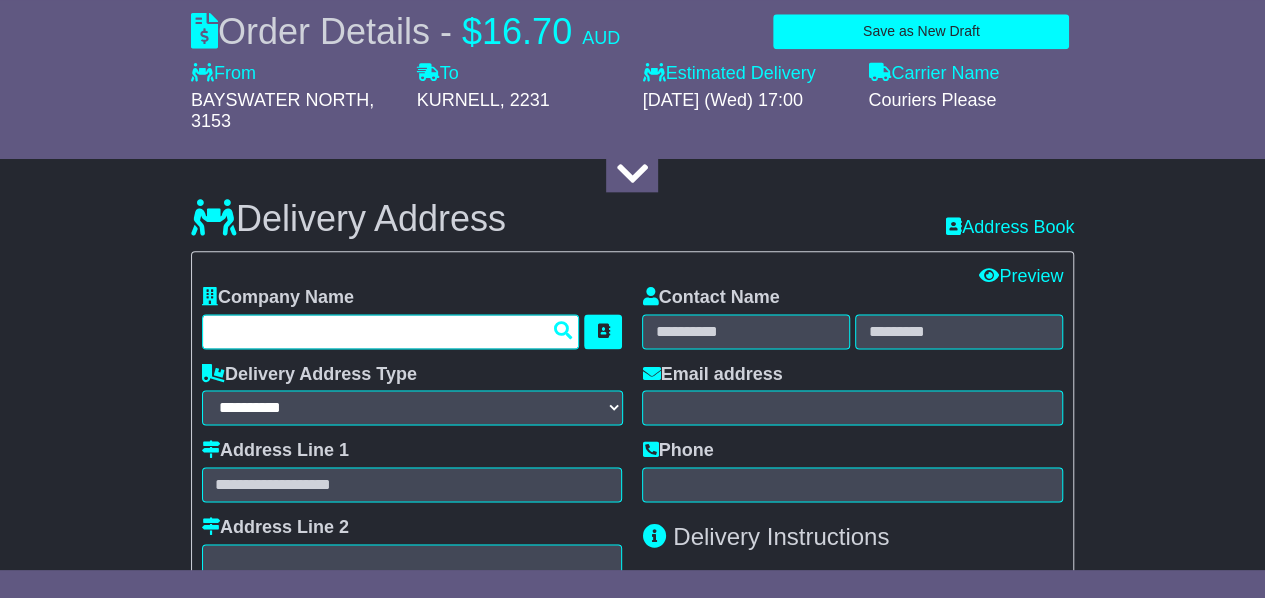 click at bounding box center (391, 331) 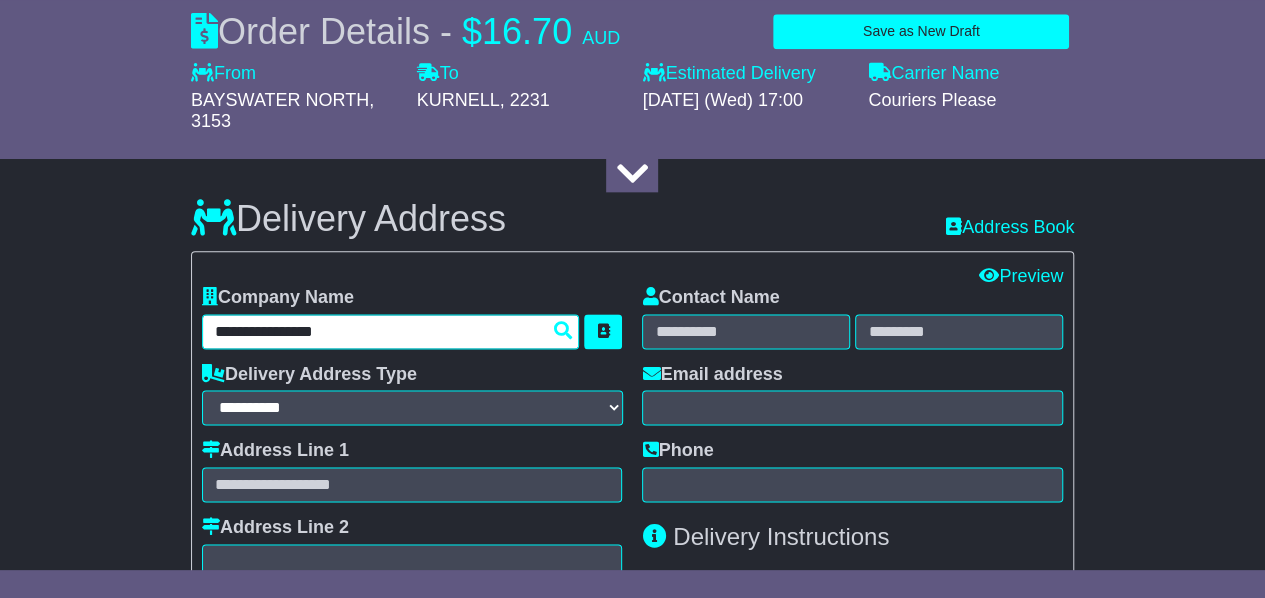 type on "**********" 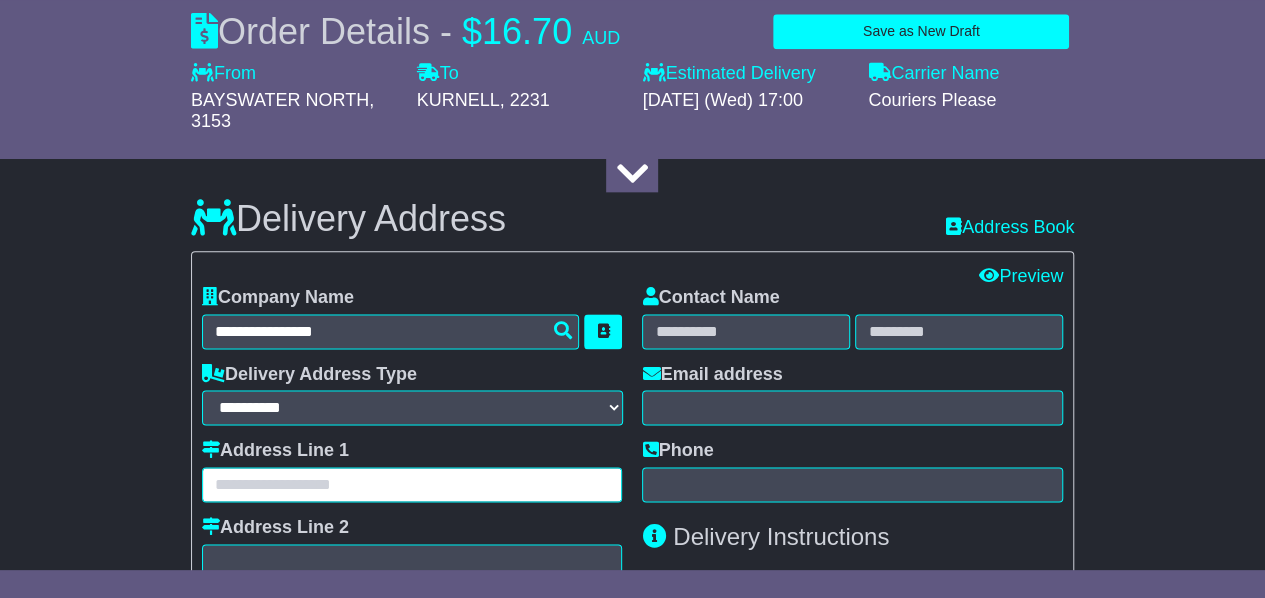 click at bounding box center (412, 484) 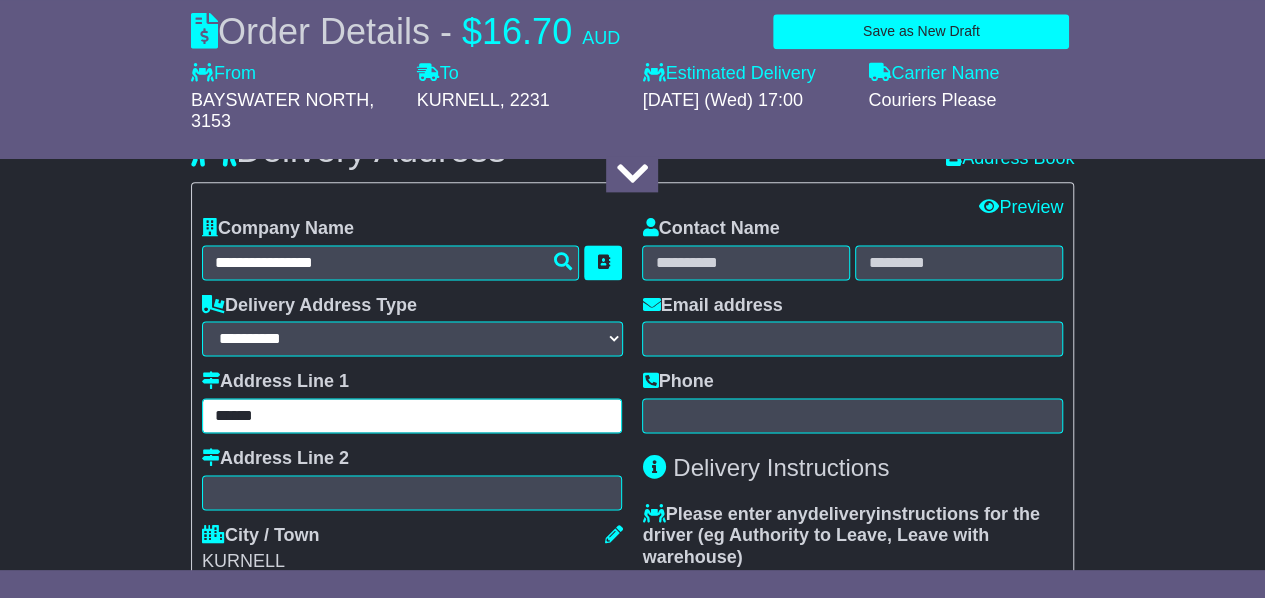 scroll, scrollTop: 1250, scrollLeft: 0, axis: vertical 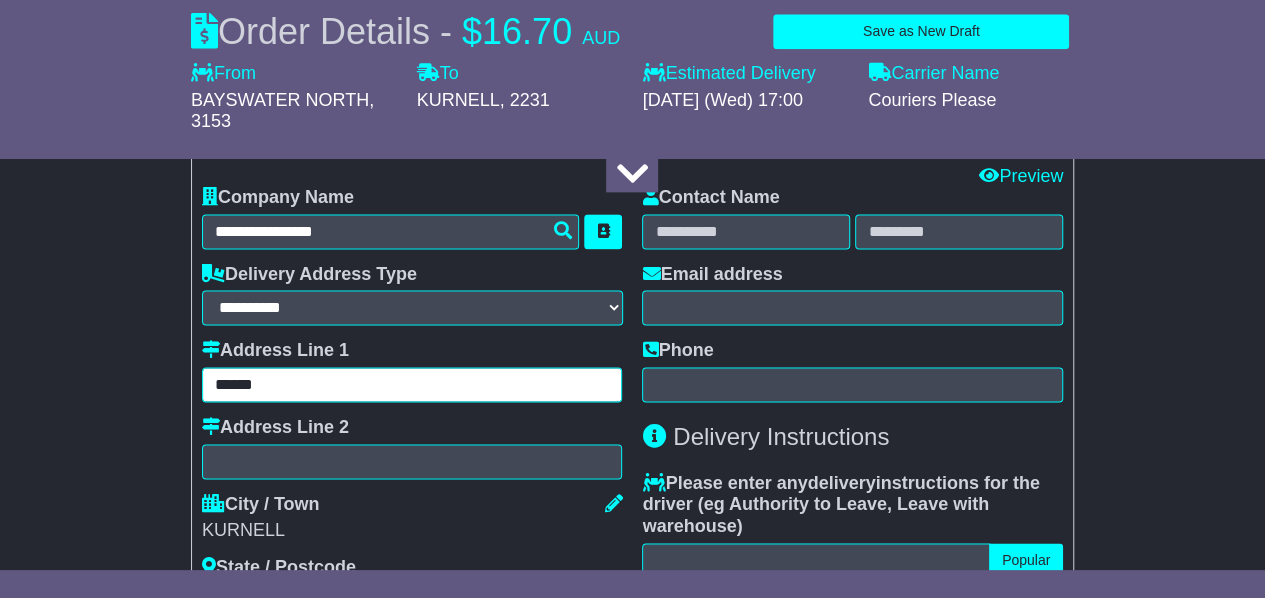 type on "******" 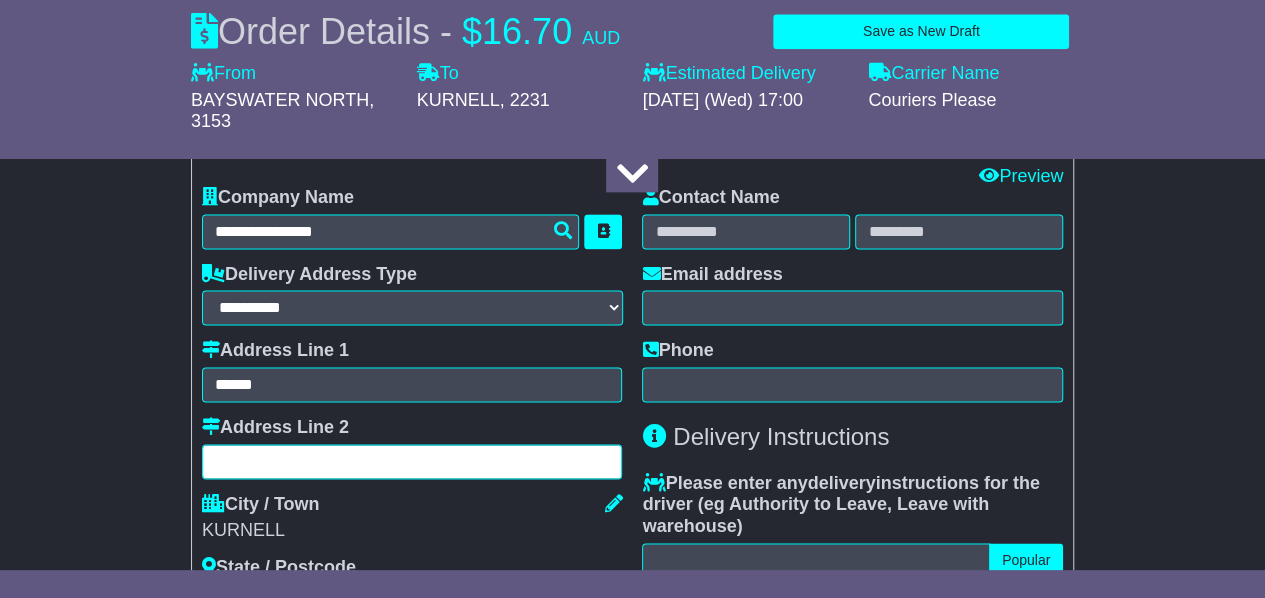 click at bounding box center (412, 461) 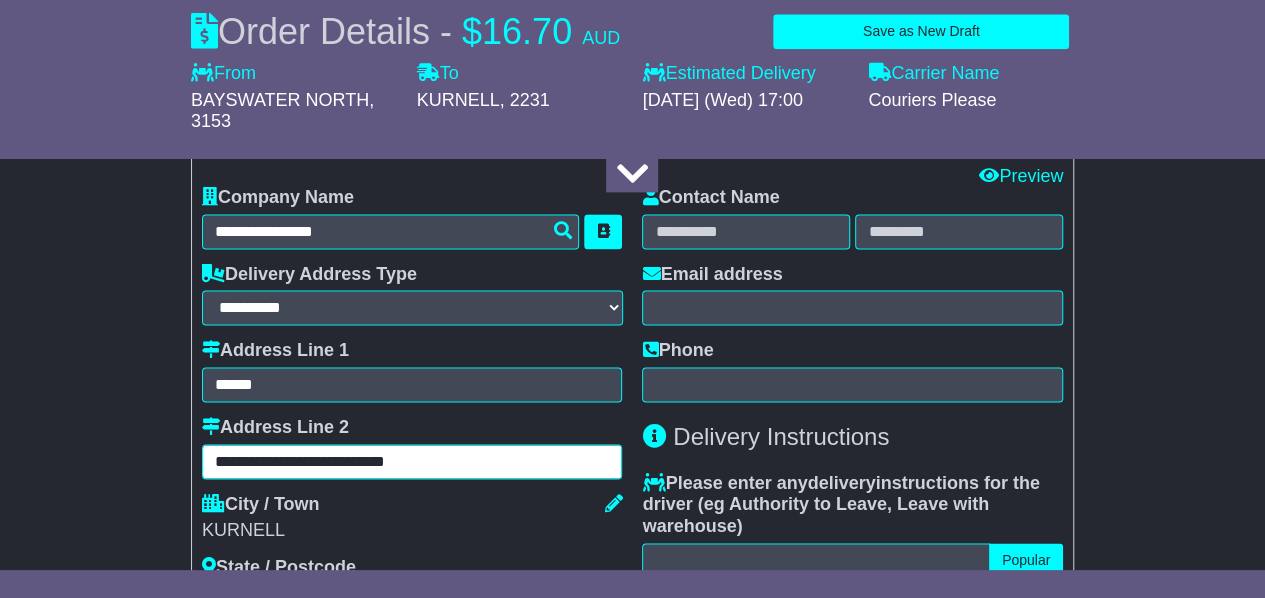 type on "**********" 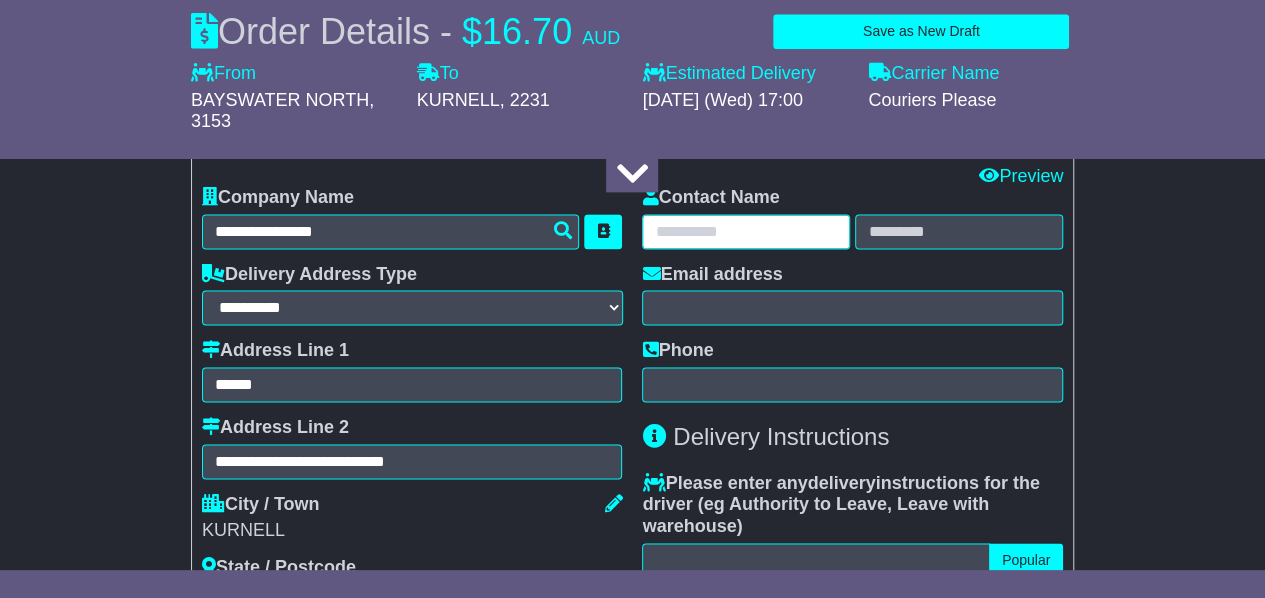 click at bounding box center (746, 231) 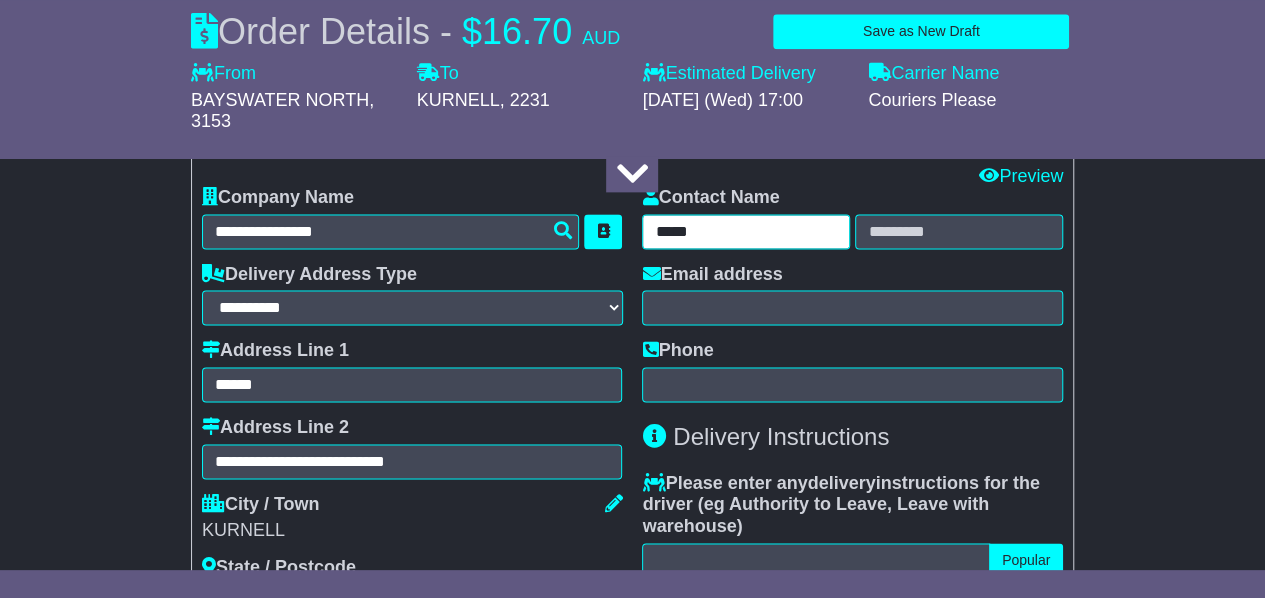 type on "*****" 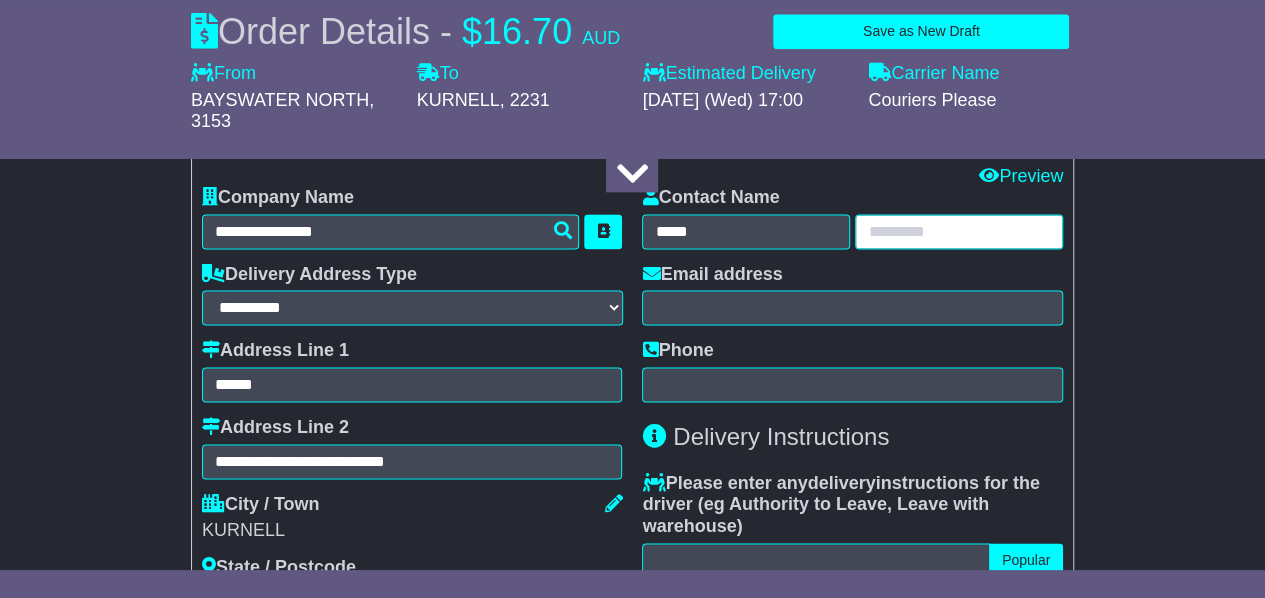 click at bounding box center (959, 231) 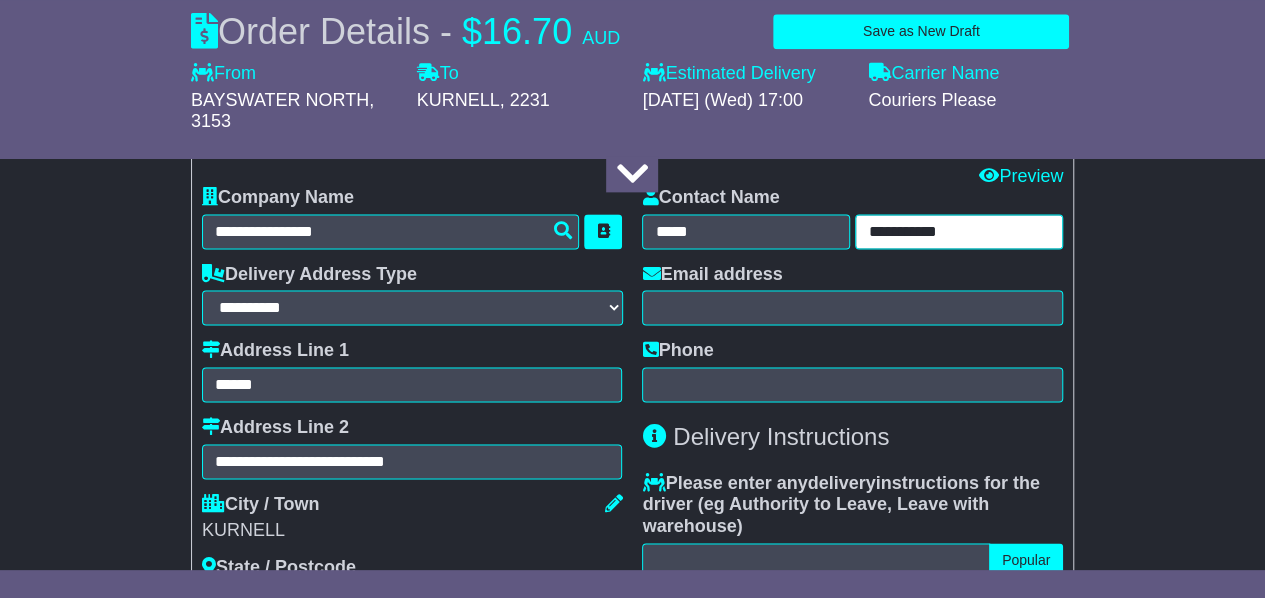 type on "**********" 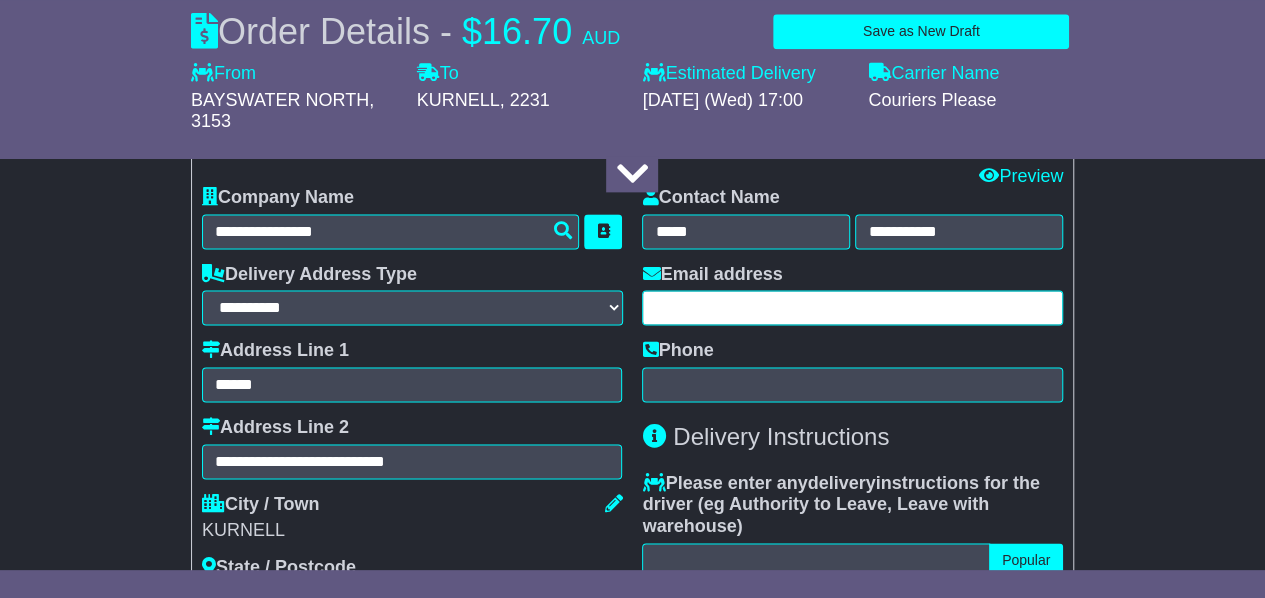 click at bounding box center (852, 307) 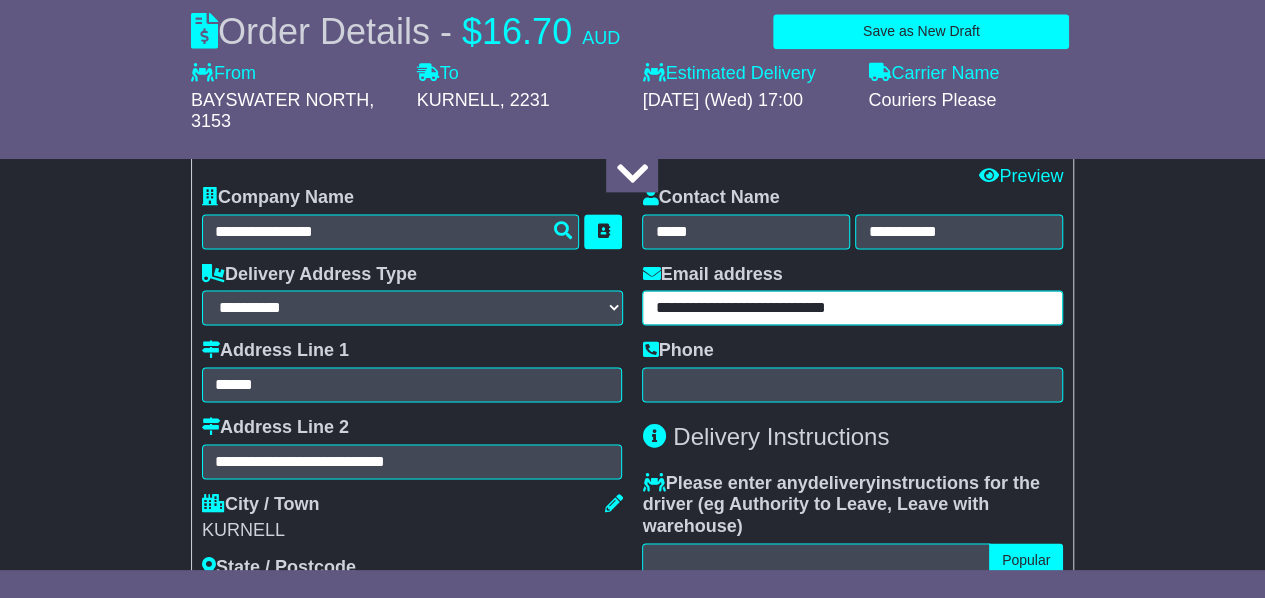 type on "**********" 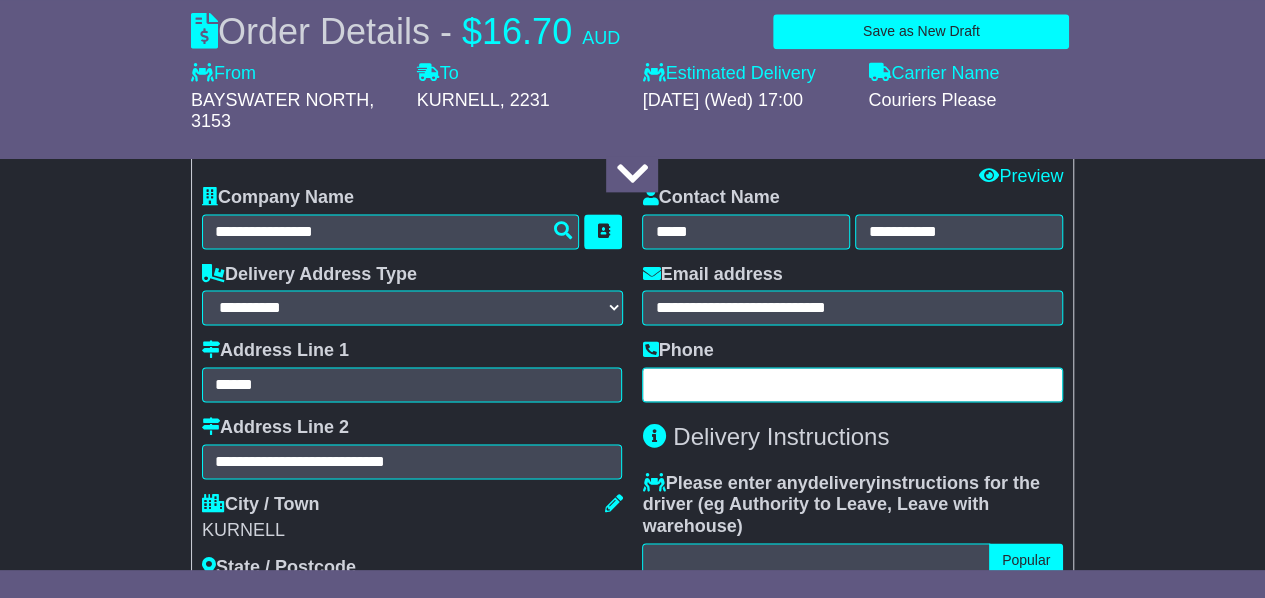 click at bounding box center [852, 384] 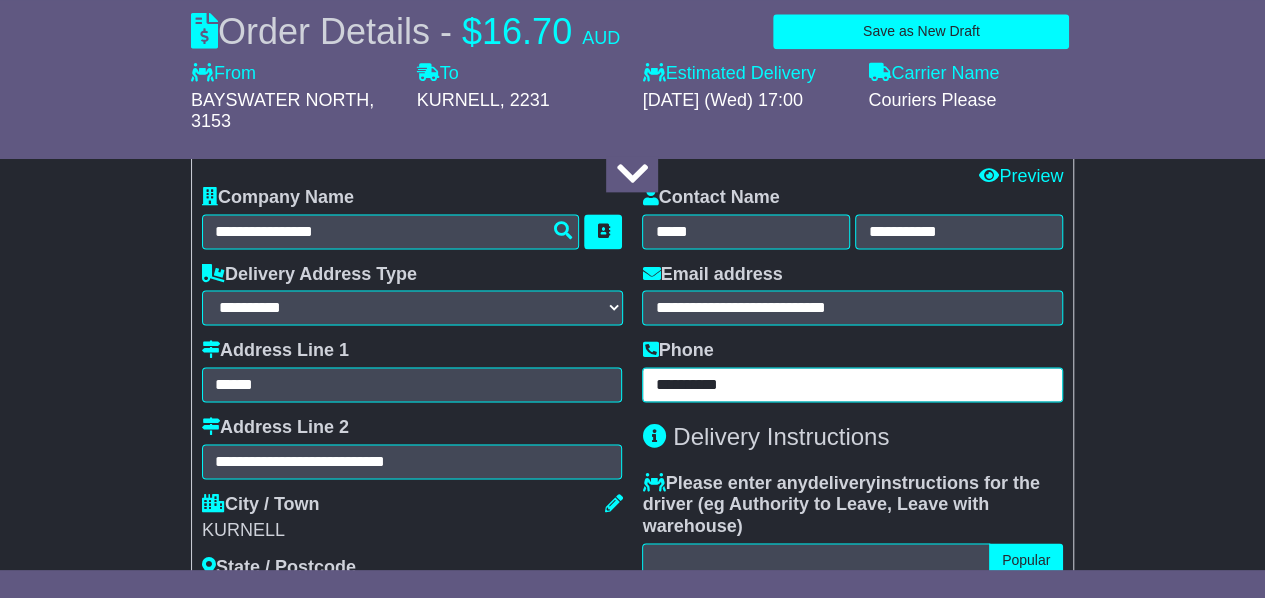 type on "**********" 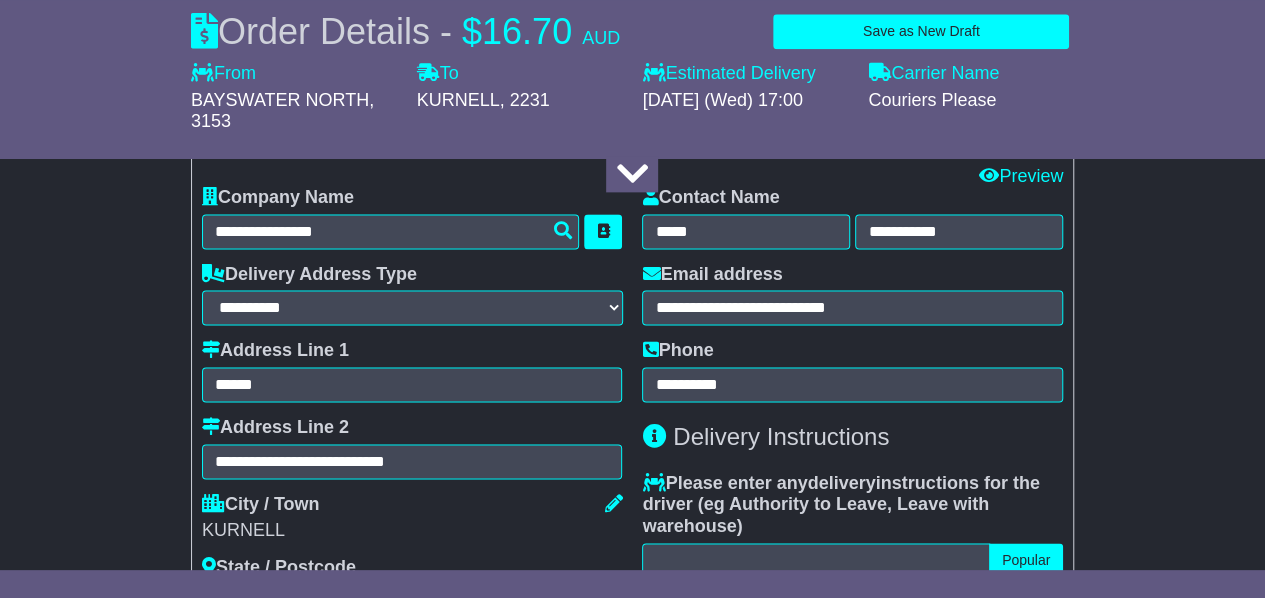 click on "Delivery Instructions" at bounding box center [852, 437] 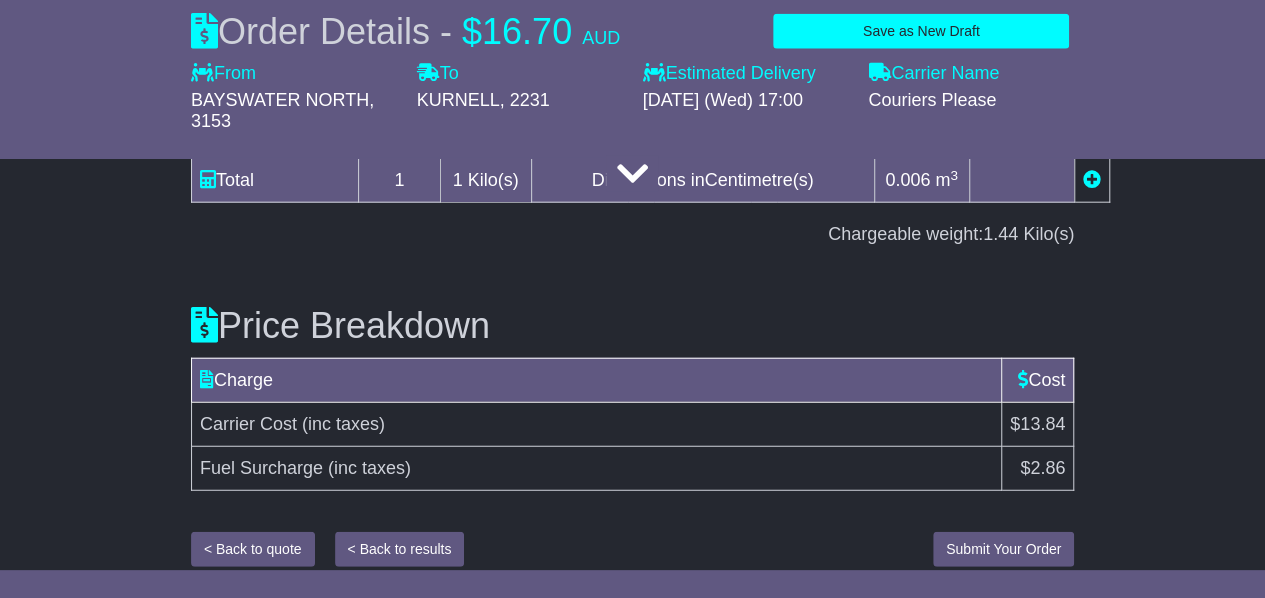 scroll, scrollTop: 2400, scrollLeft: 0, axis: vertical 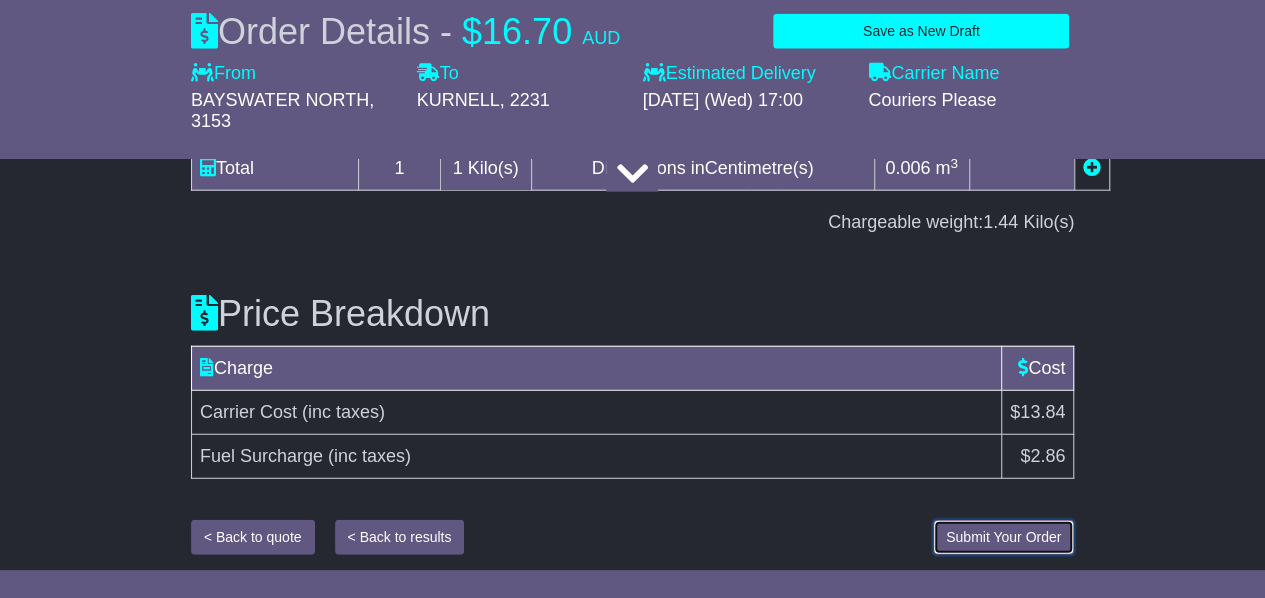 click on "Submit Your Order" at bounding box center (1003, 537) 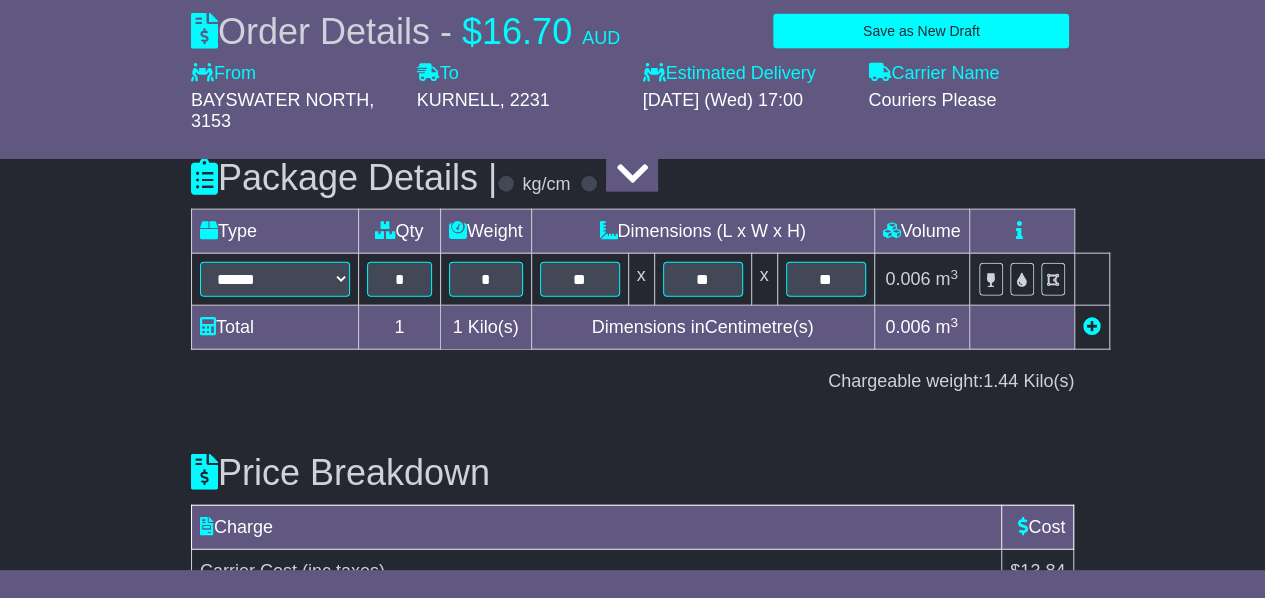 scroll, scrollTop: 2400, scrollLeft: 0, axis: vertical 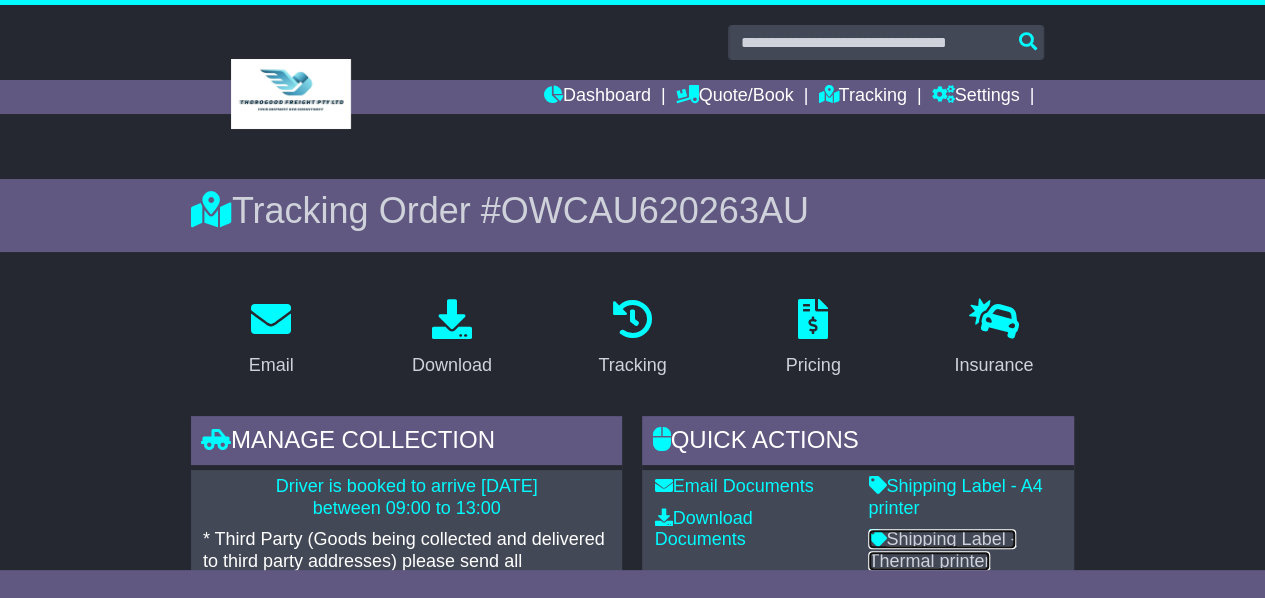 click on "Shipping Label - Thermal printer" at bounding box center [942, 550] 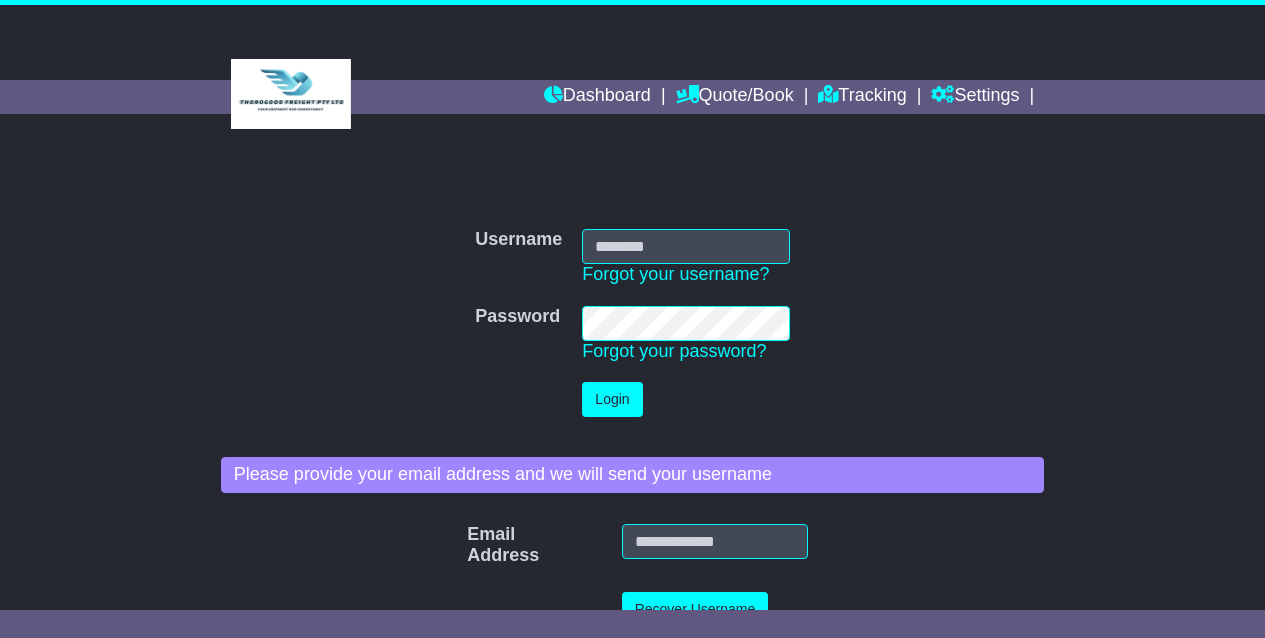 scroll, scrollTop: 0, scrollLeft: 0, axis: both 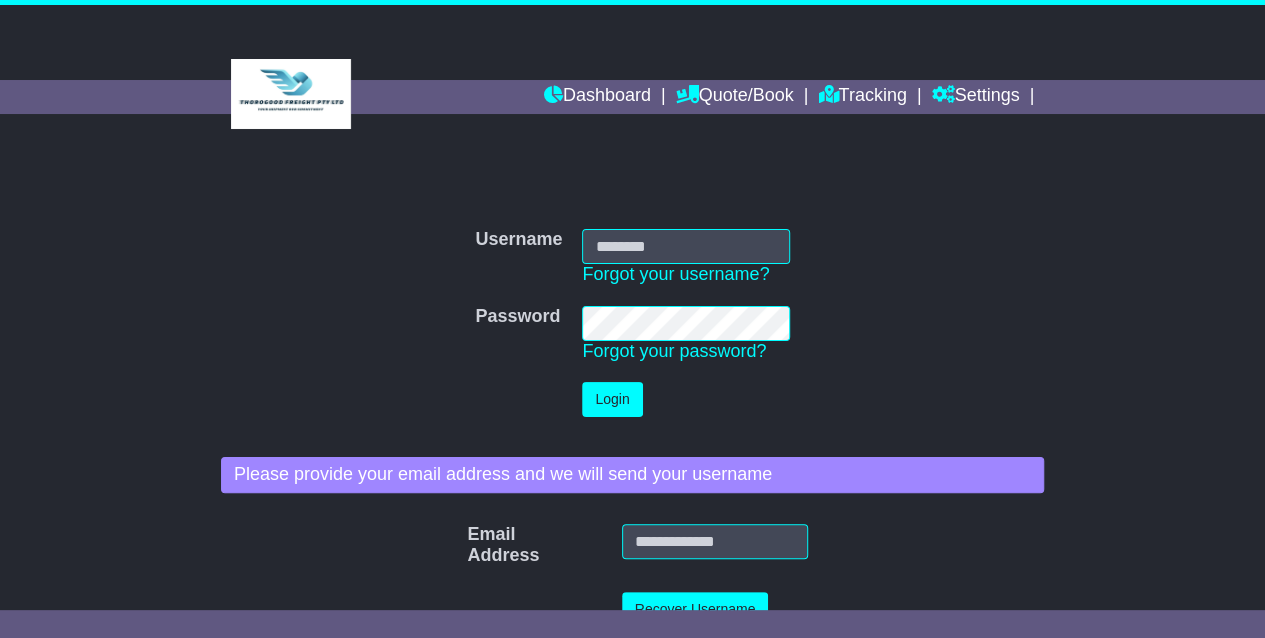 type on "**********" 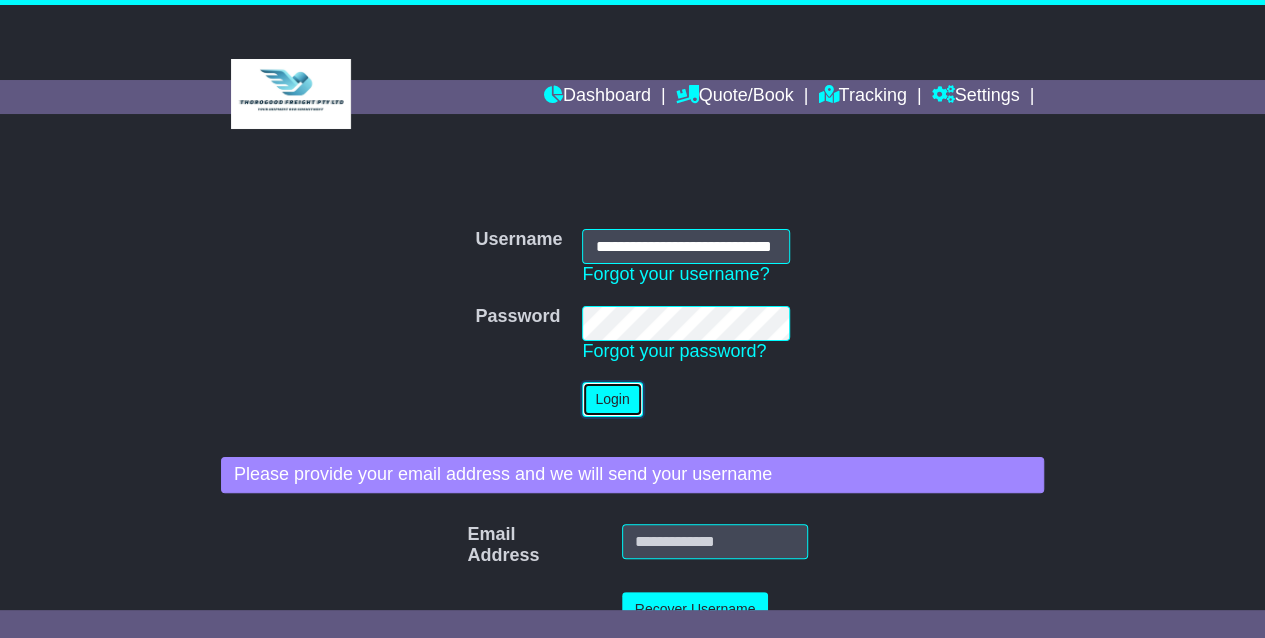 click on "Login" at bounding box center [612, 399] 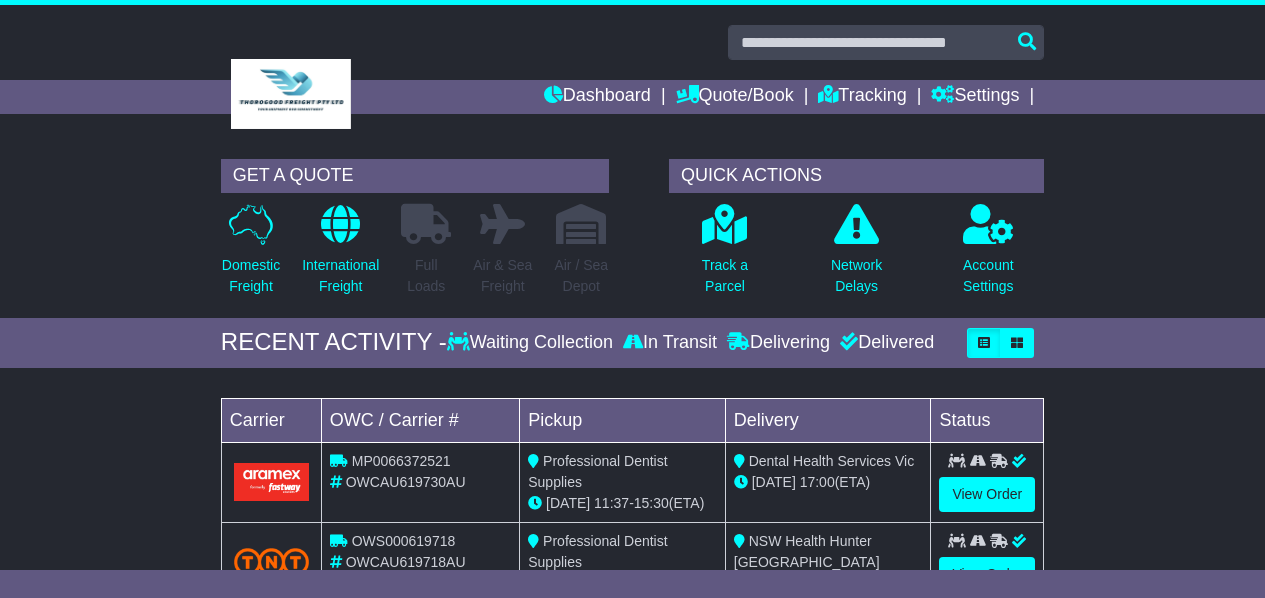 scroll, scrollTop: 0, scrollLeft: 0, axis: both 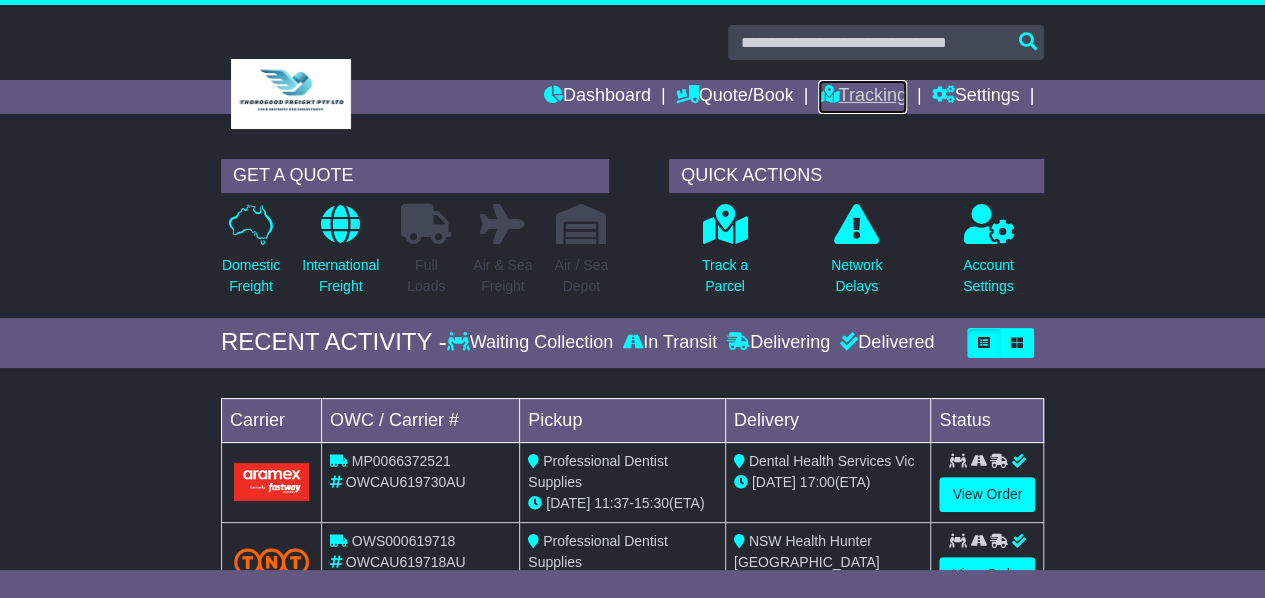 click on "Tracking" at bounding box center [862, 97] 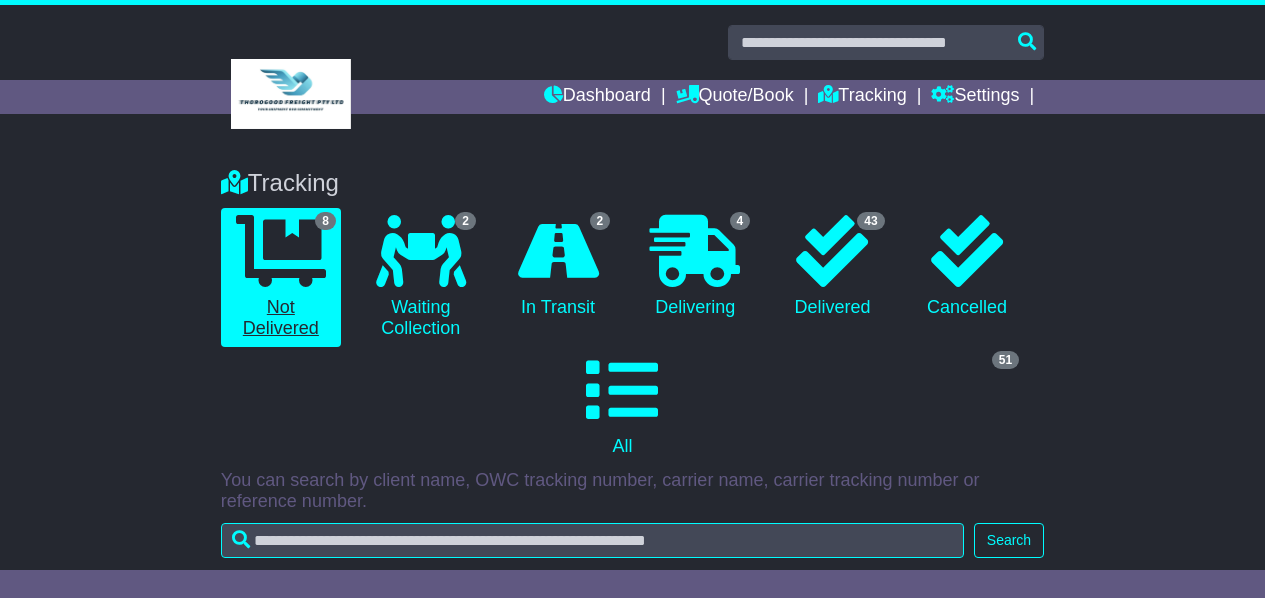 scroll, scrollTop: 0, scrollLeft: 0, axis: both 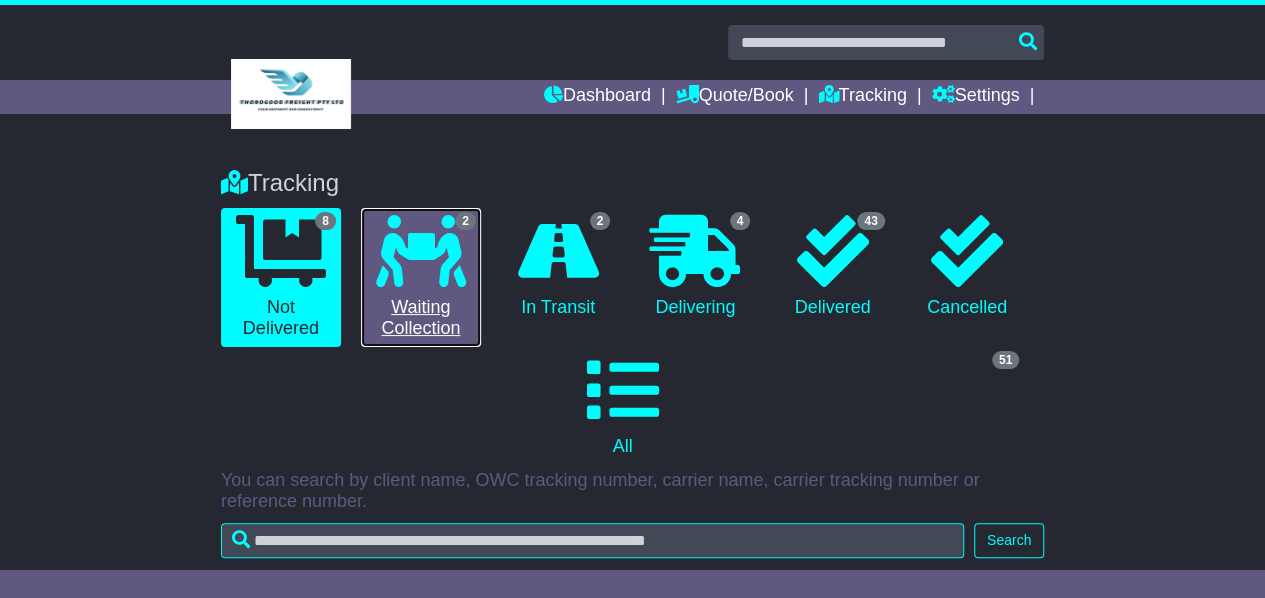 click on "2
Waiting Collection" at bounding box center (421, 277) 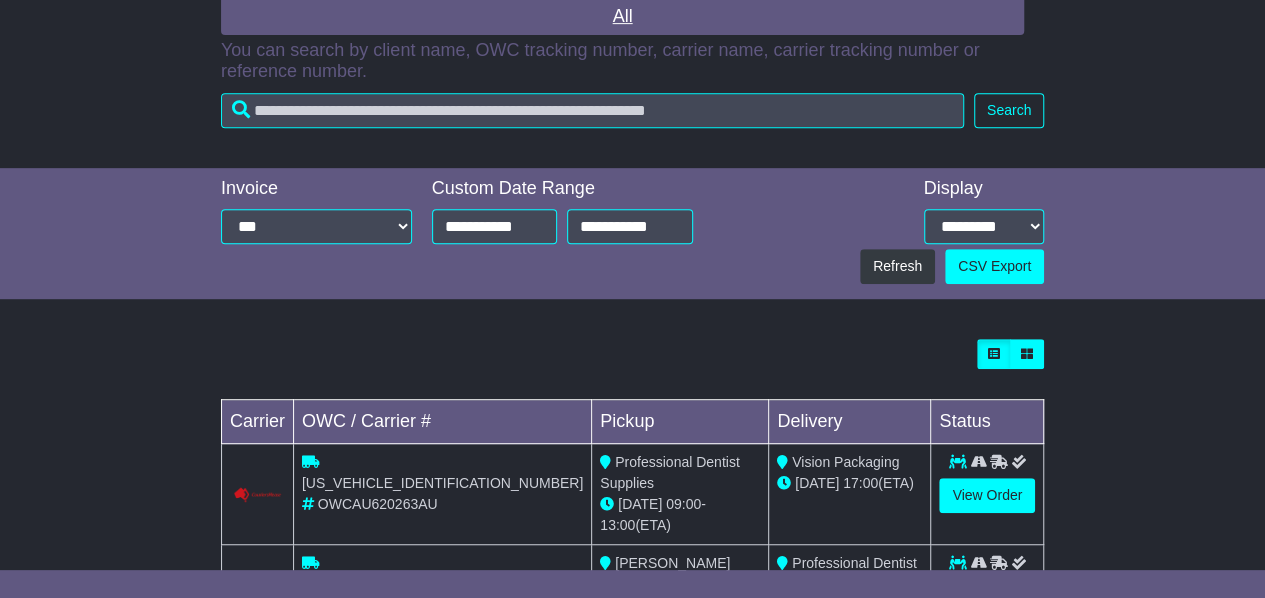 scroll, scrollTop: 465, scrollLeft: 0, axis: vertical 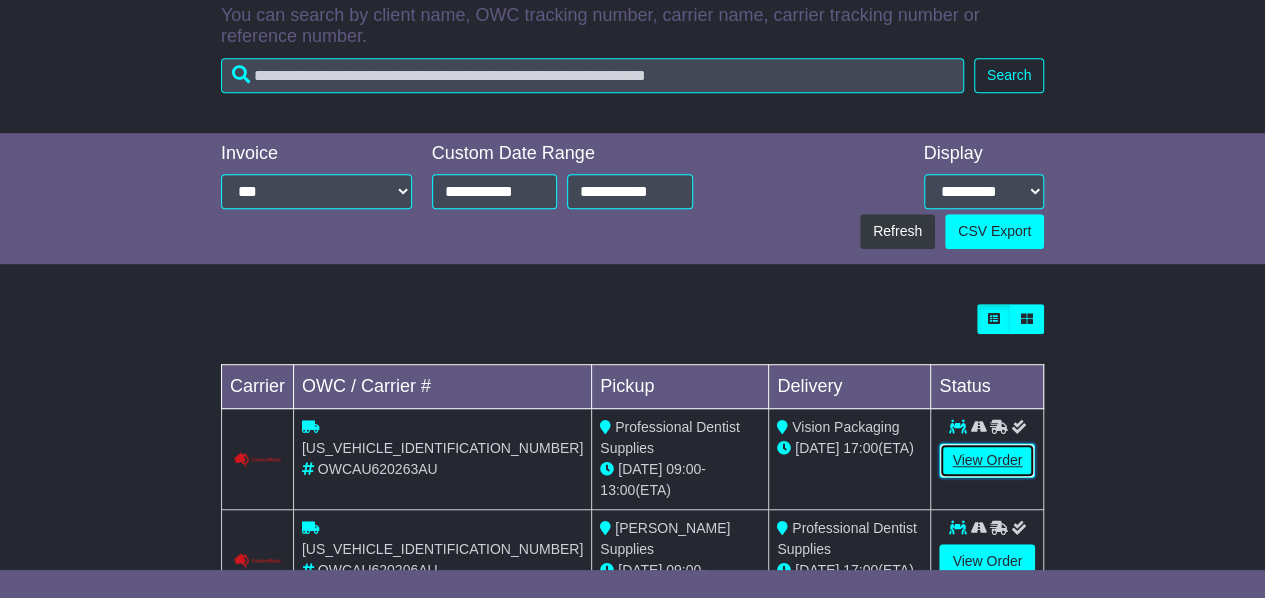 click on "View Order" at bounding box center [987, 460] 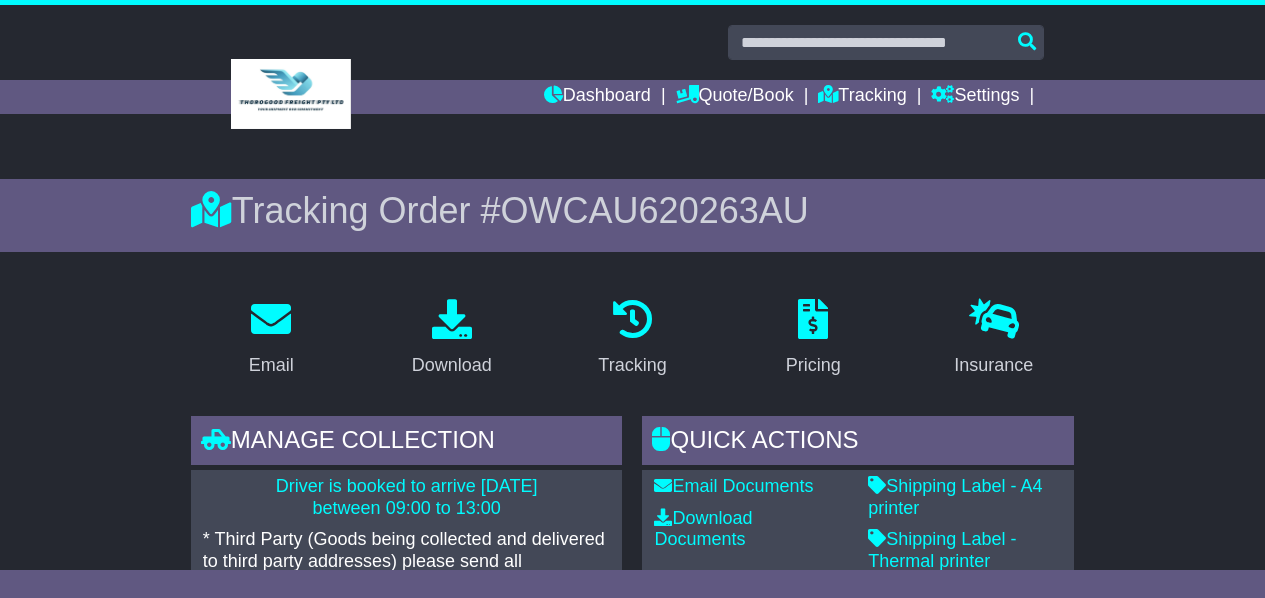 scroll, scrollTop: 0, scrollLeft: 0, axis: both 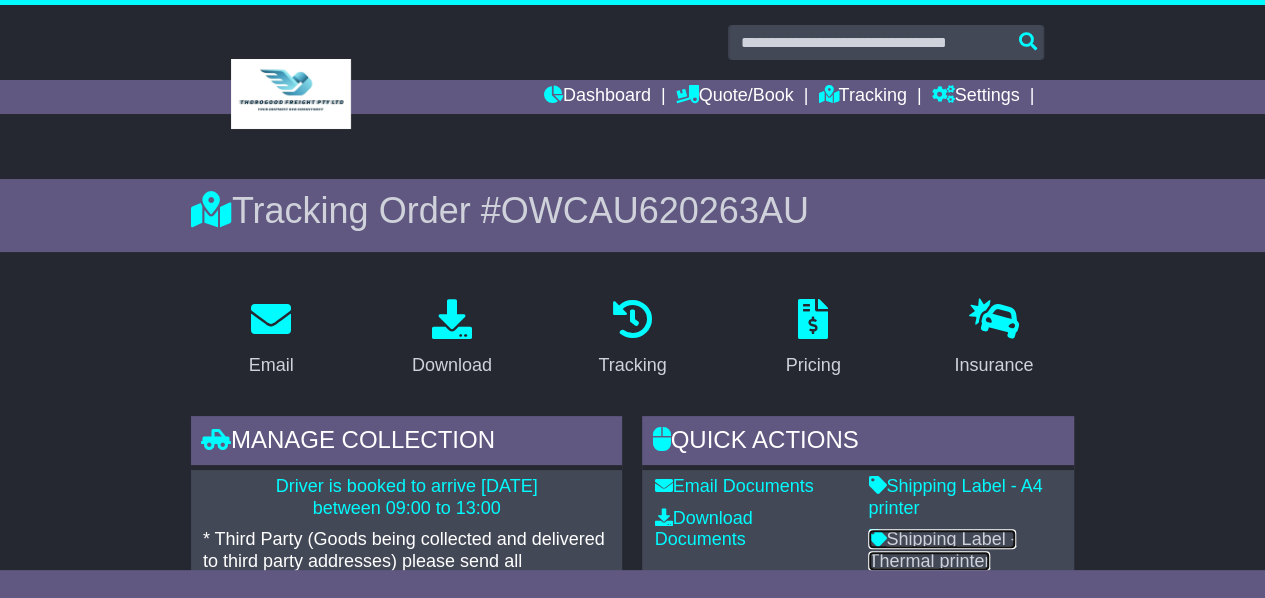 click on "Shipping Label - Thermal printer" at bounding box center [942, 550] 